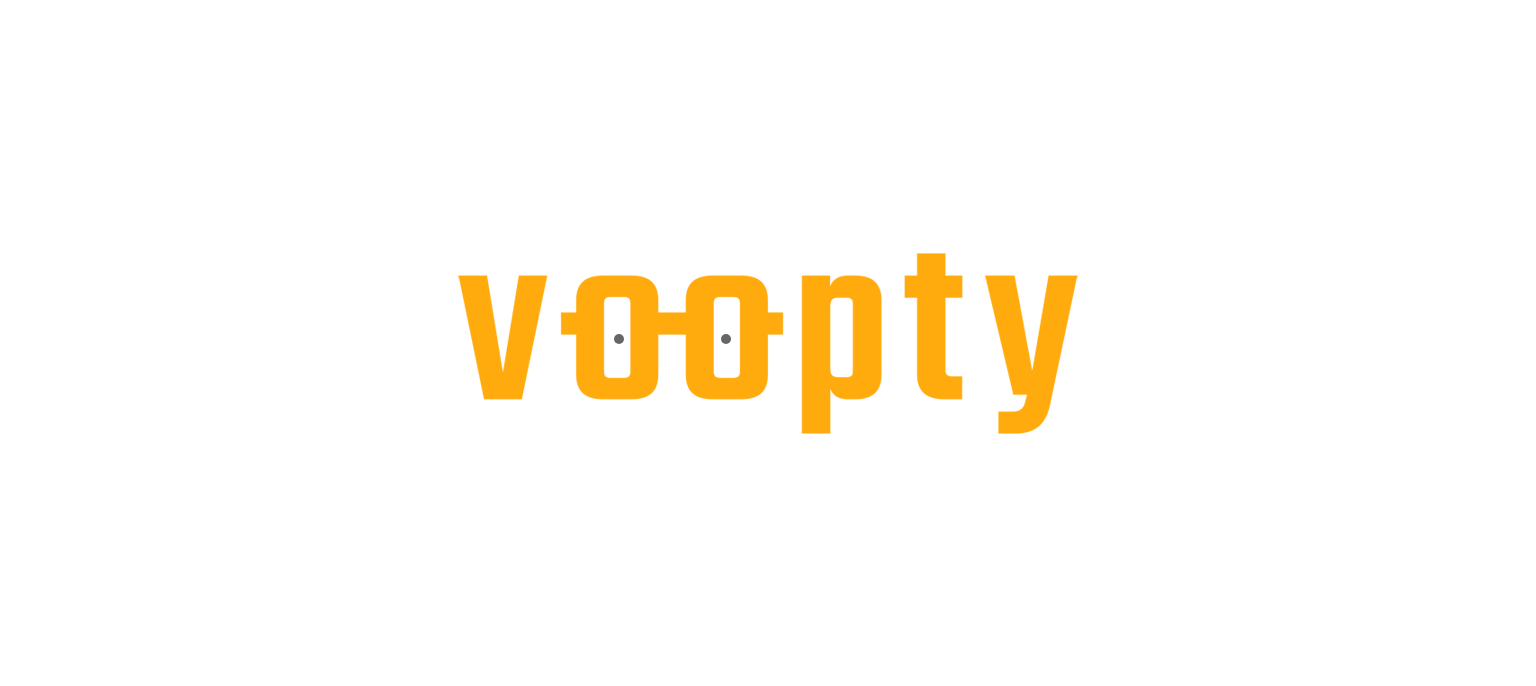 scroll, scrollTop: 0, scrollLeft: 0, axis: both 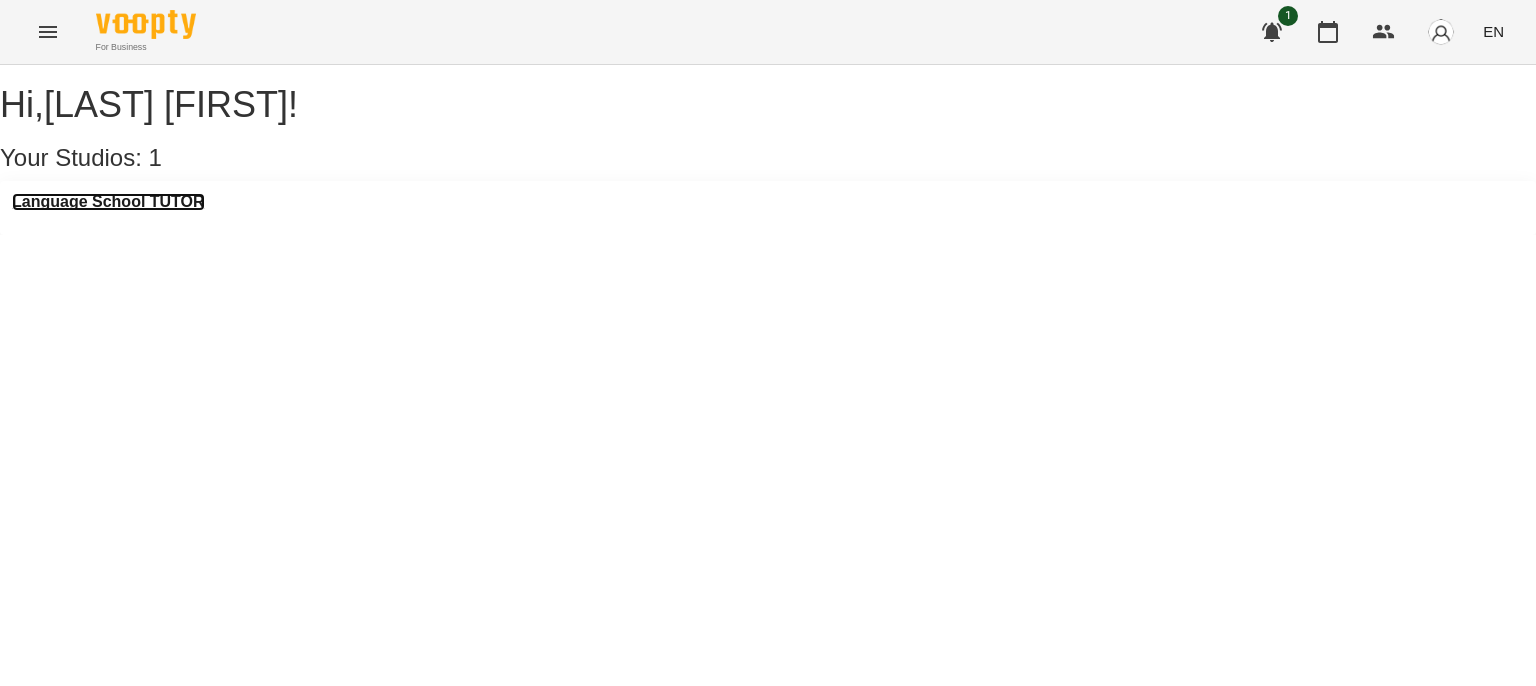 click on "Language School TUTOR" at bounding box center [108, 202] 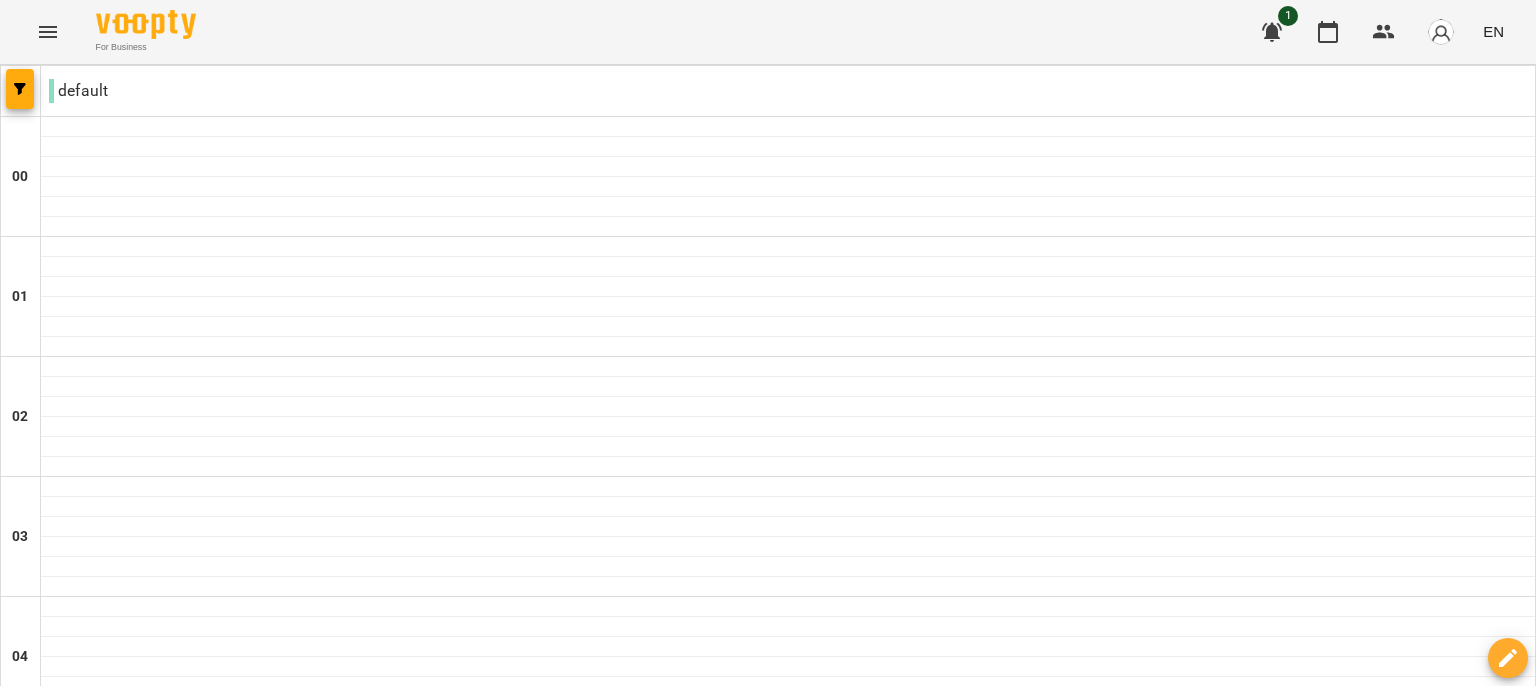 scroll, scrollTop: 1222, scrollLeft: 0, axis: vertical 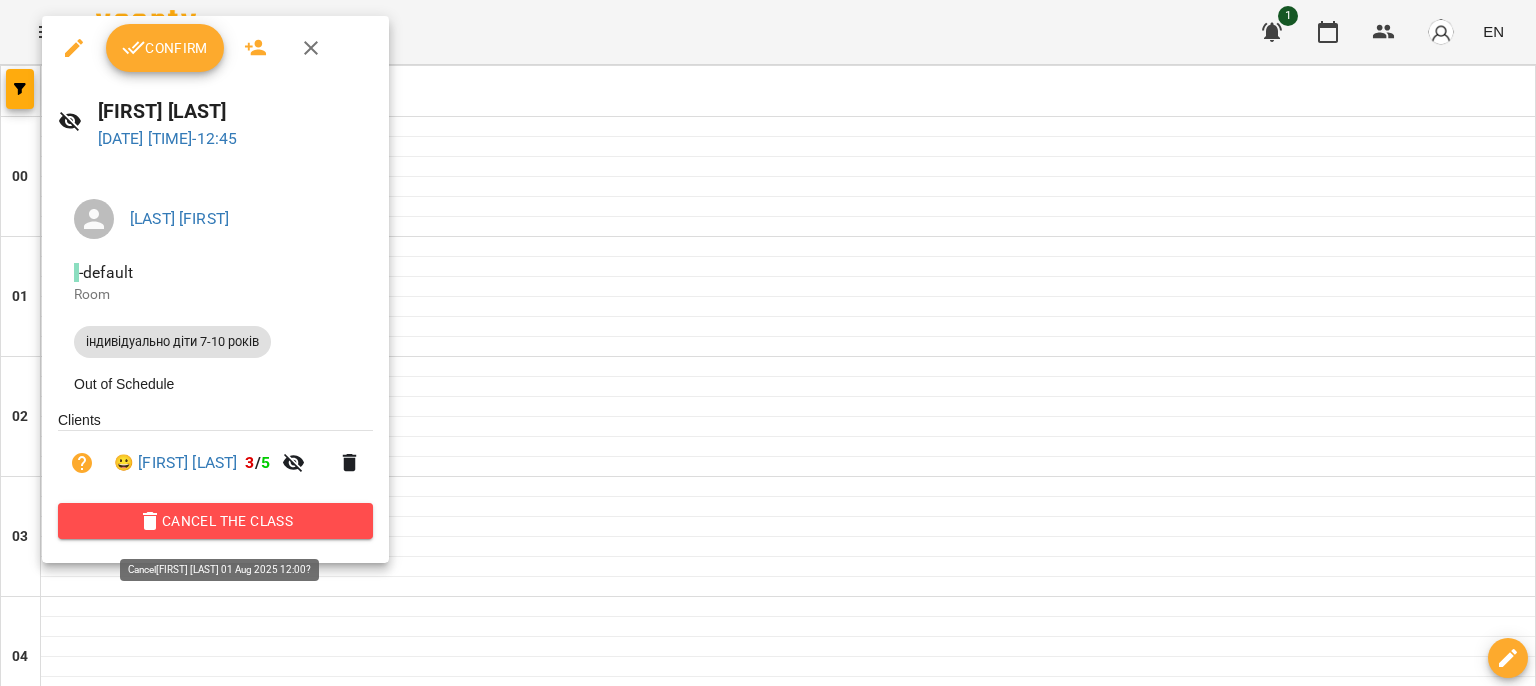 click on "Cancel the class" at bounding box center (215, 521) 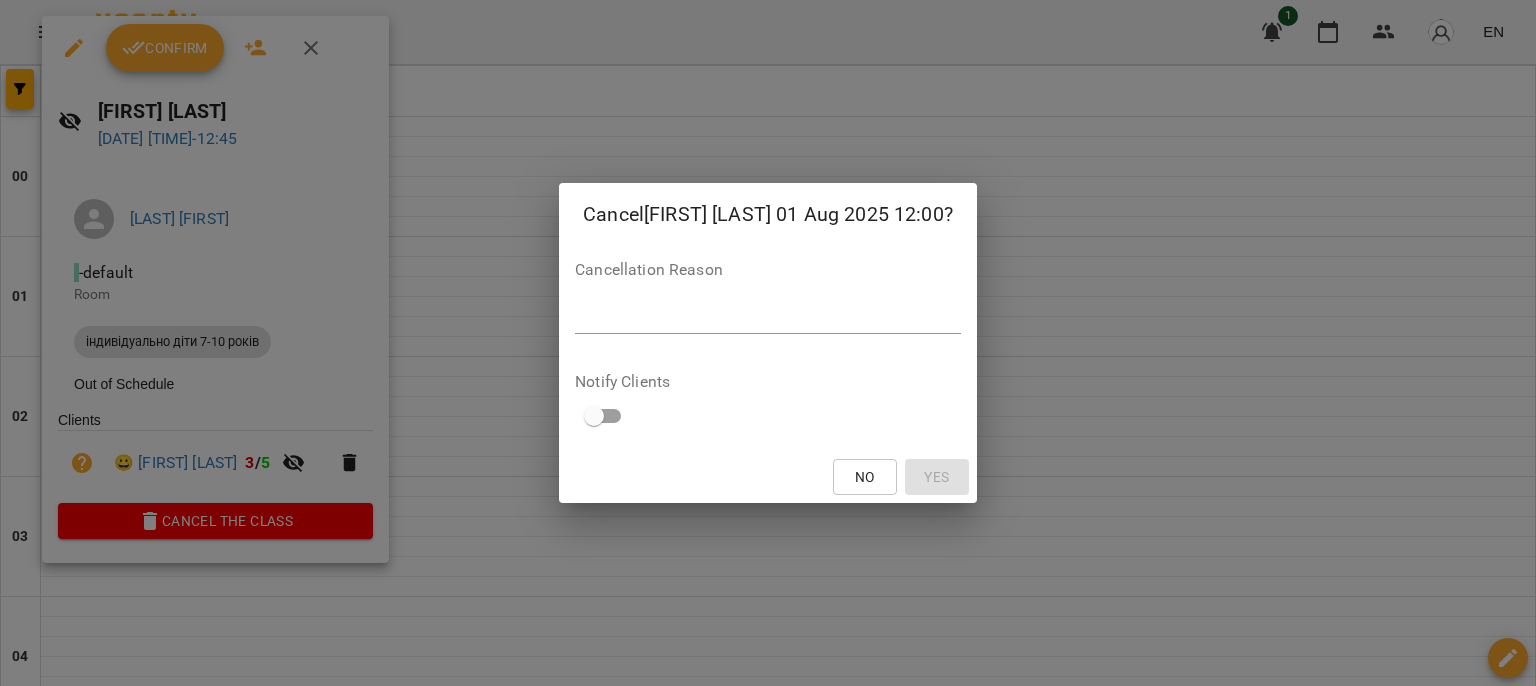 click at bounding box center (768, 317) 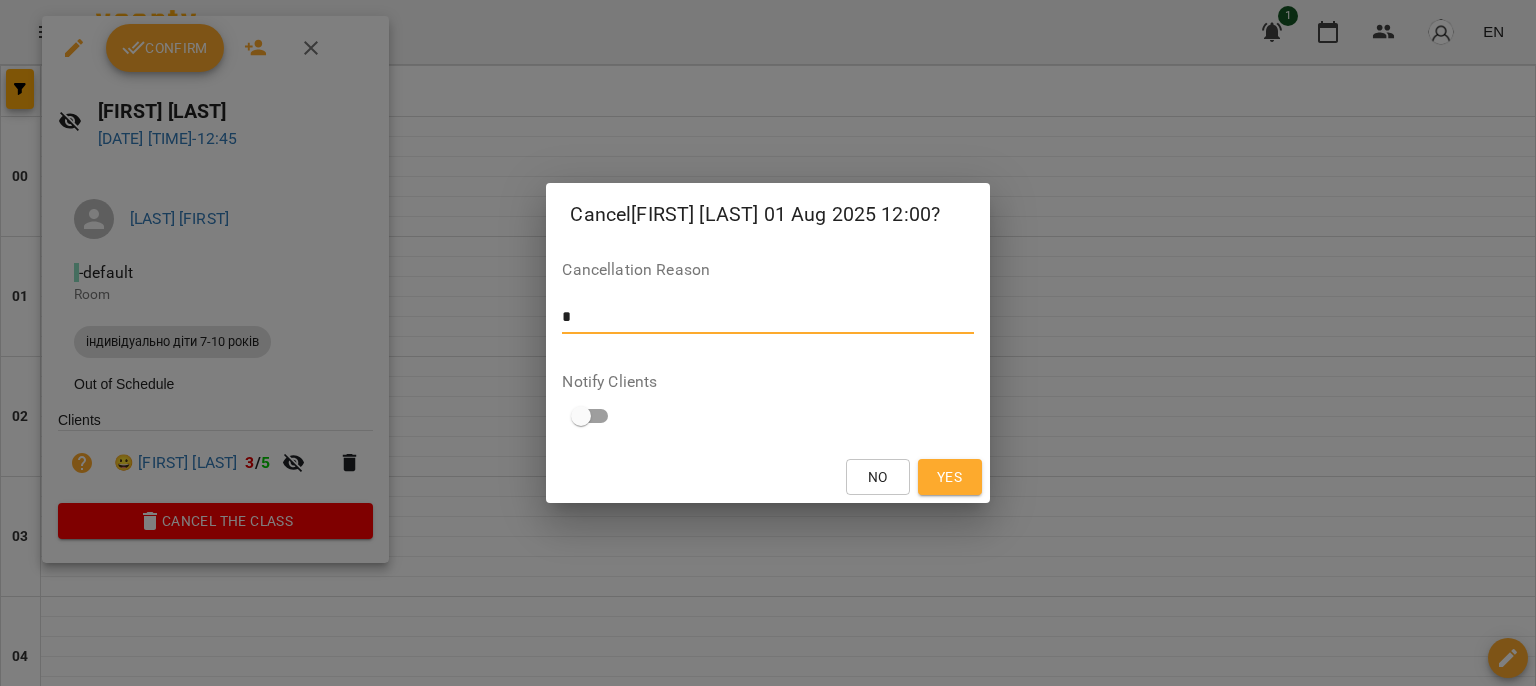 type 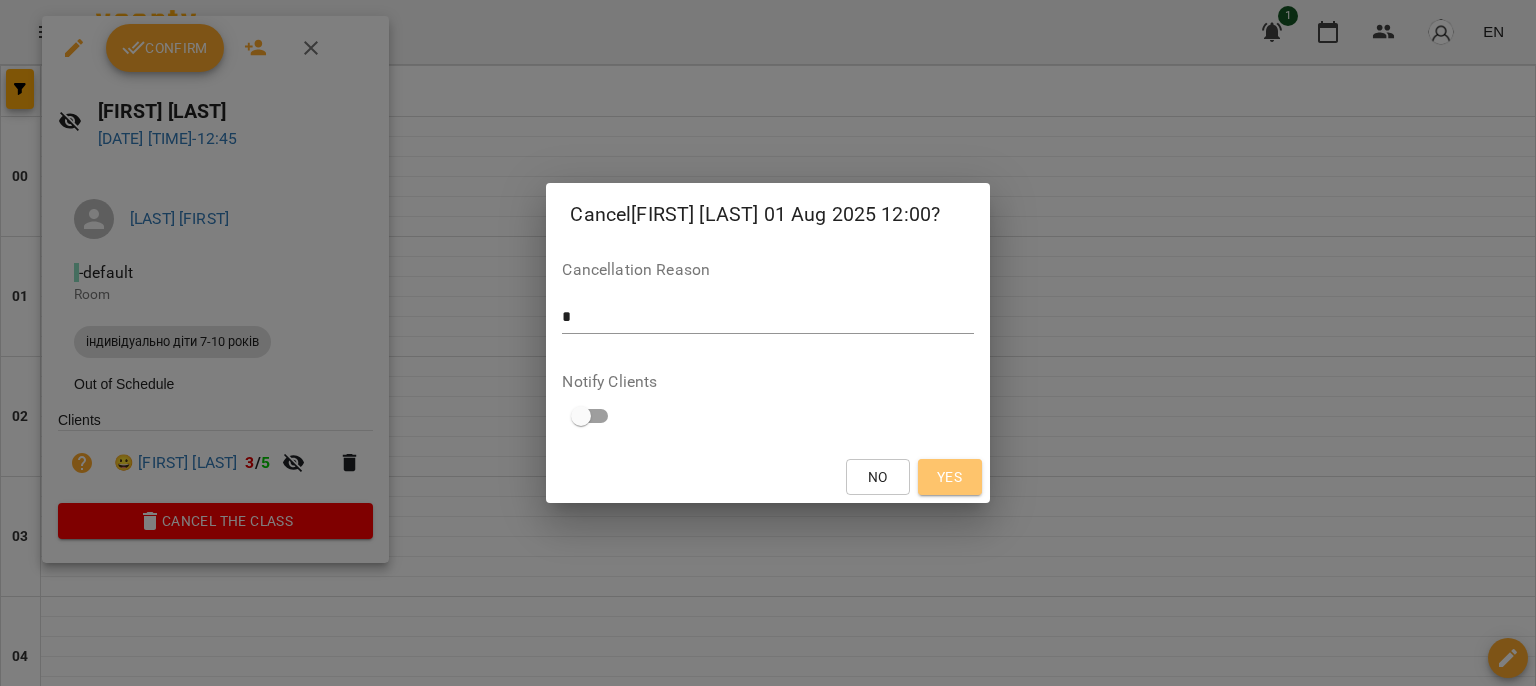 click on "Yes" at bounding box center [949, 477] 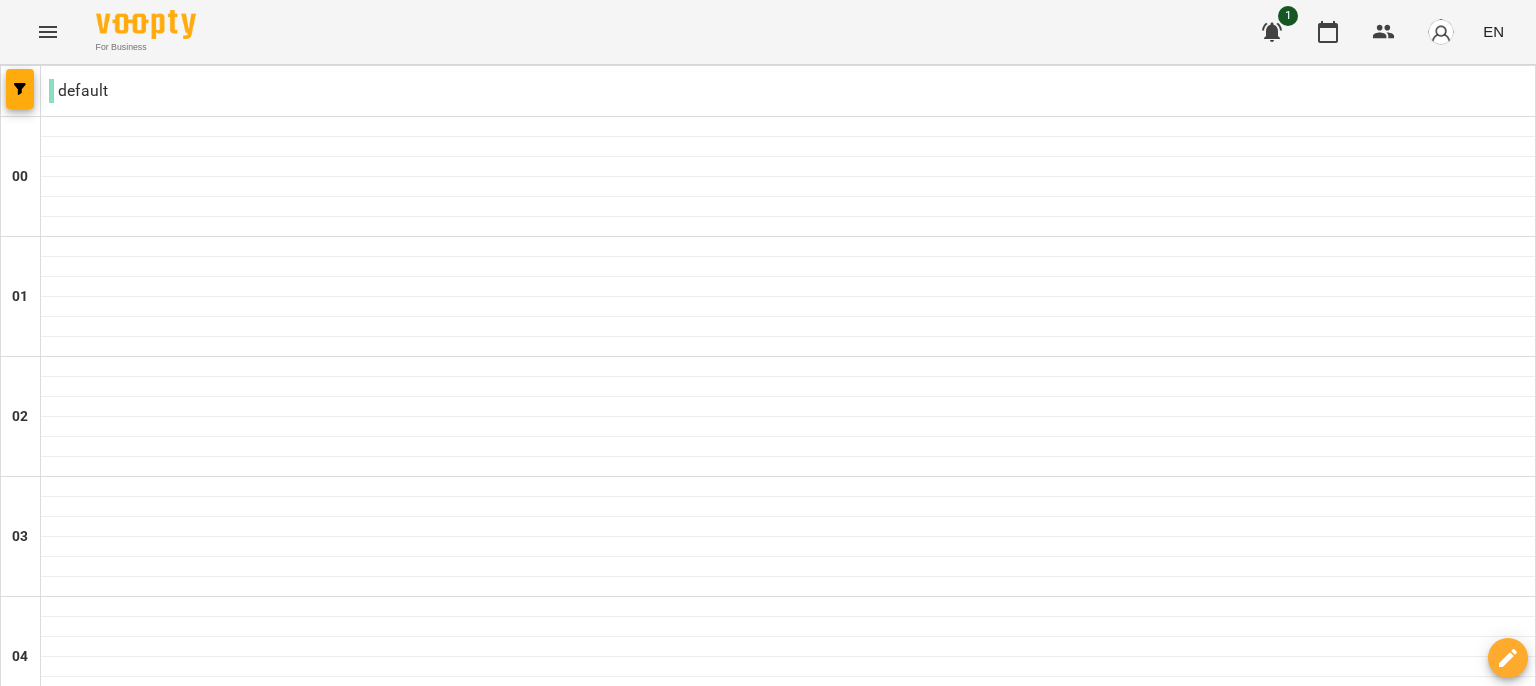 click on "Mon 28 Jul Tue 29 Jul Wed 30 Jul Thu 31 Jul Fri 01 Aug Sat 02 Aug Sun 03 Aug" at bounding box center [768, 2909] 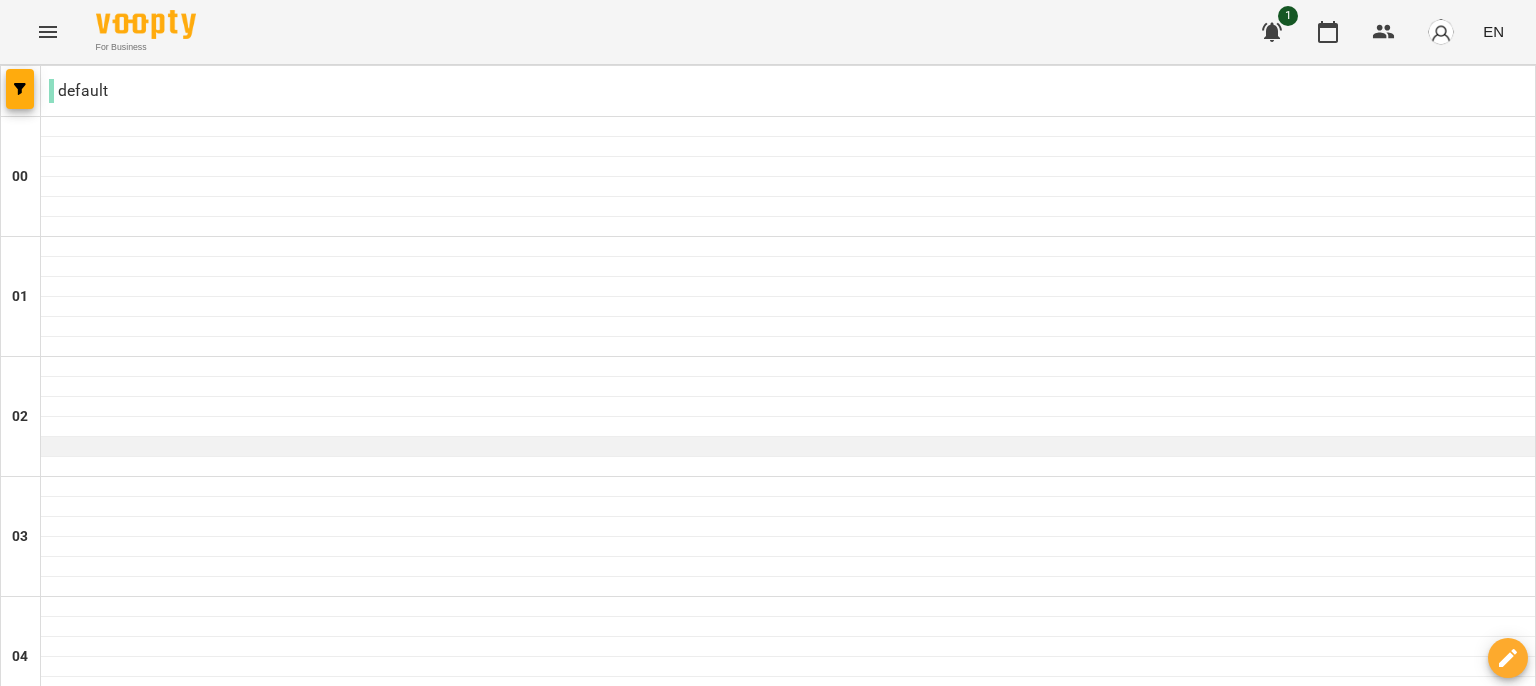 scroll, scrollTop: 1267, scrollLeft: 0, axis: vertical 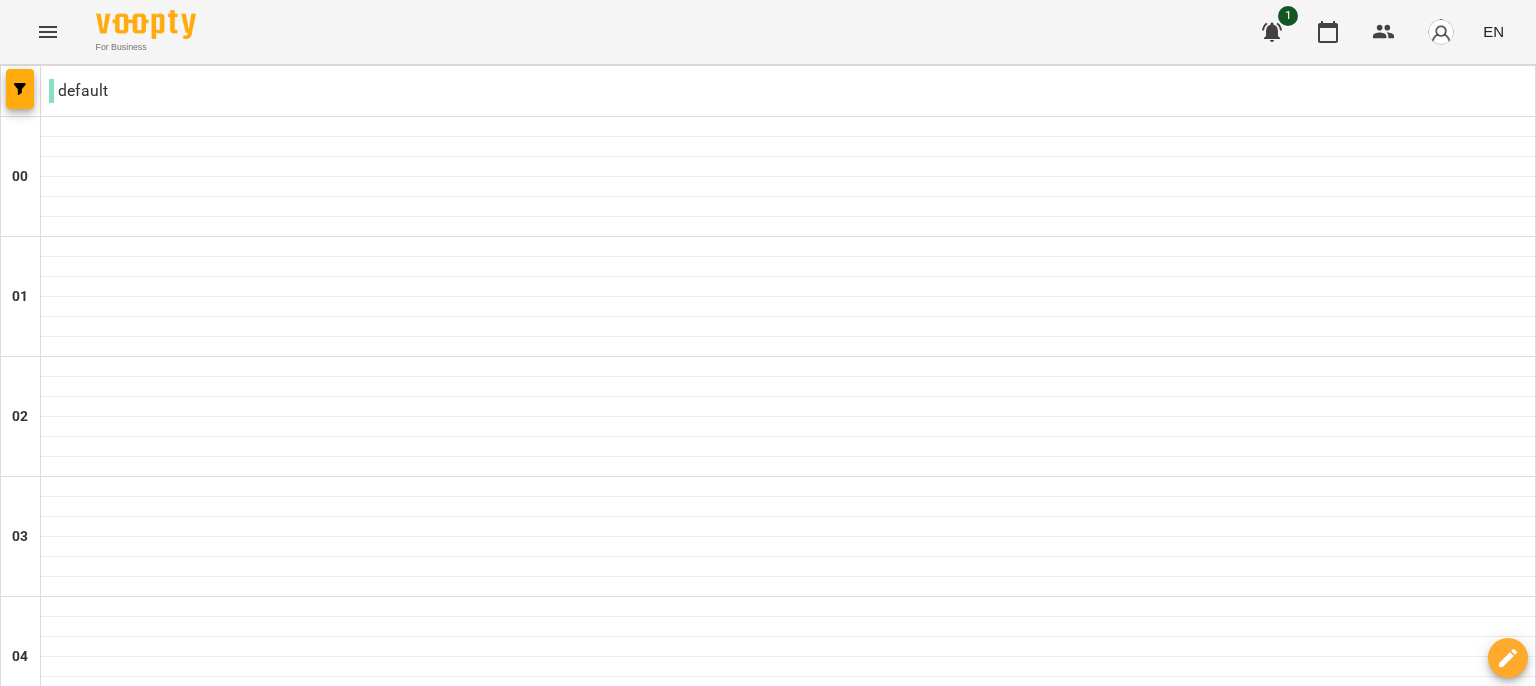 click on "індивідуально діти 7-10 років - [FIRST] [LAST]" at bounding box center (788, 1500) 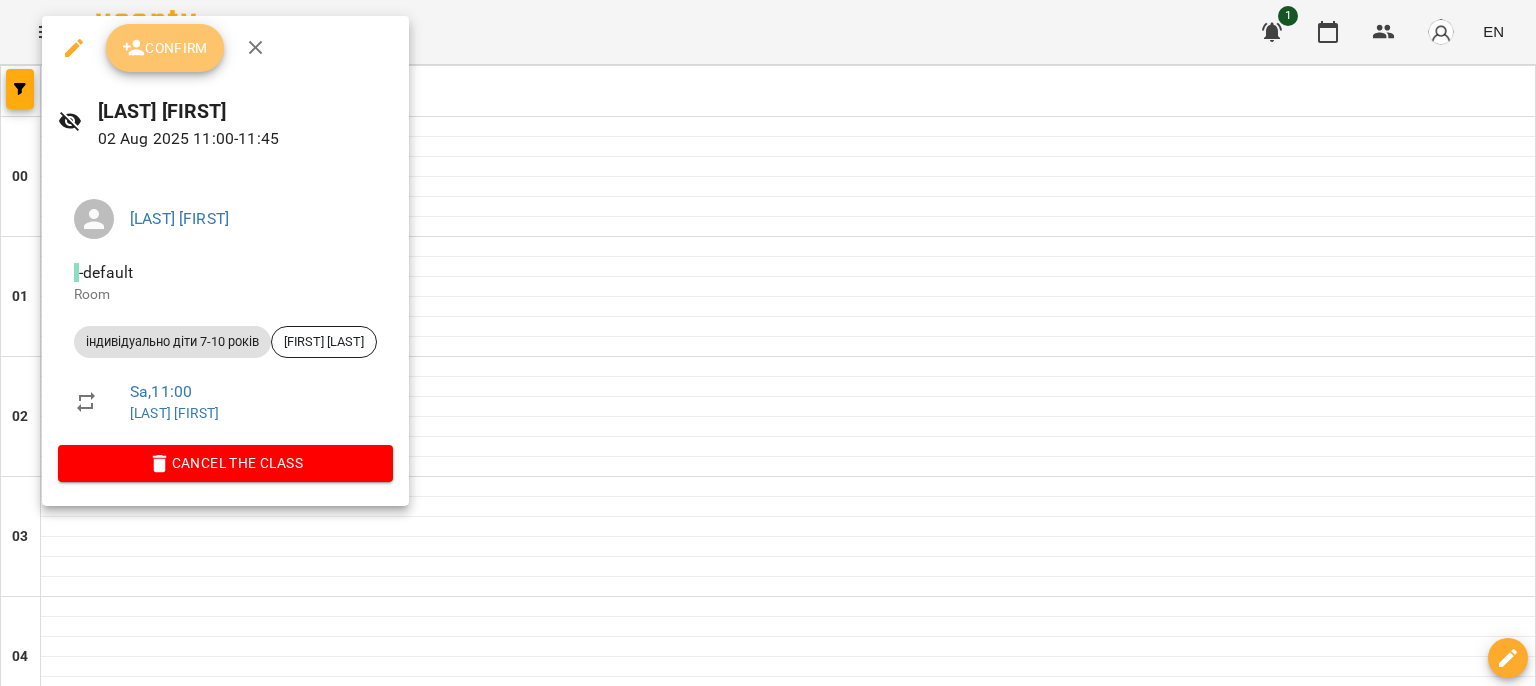 click on "Confirm" at bounding box center [165, 48] 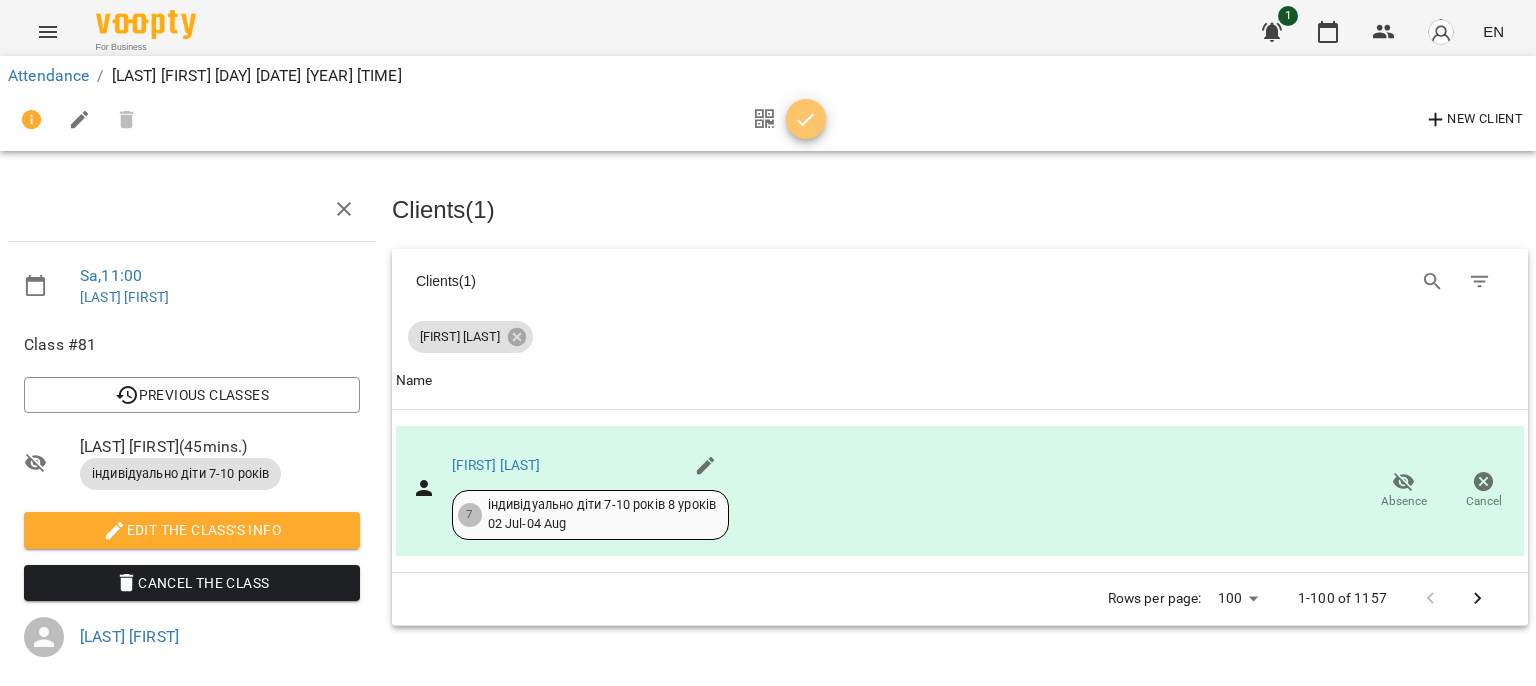 click at bounding box center (806, 119) 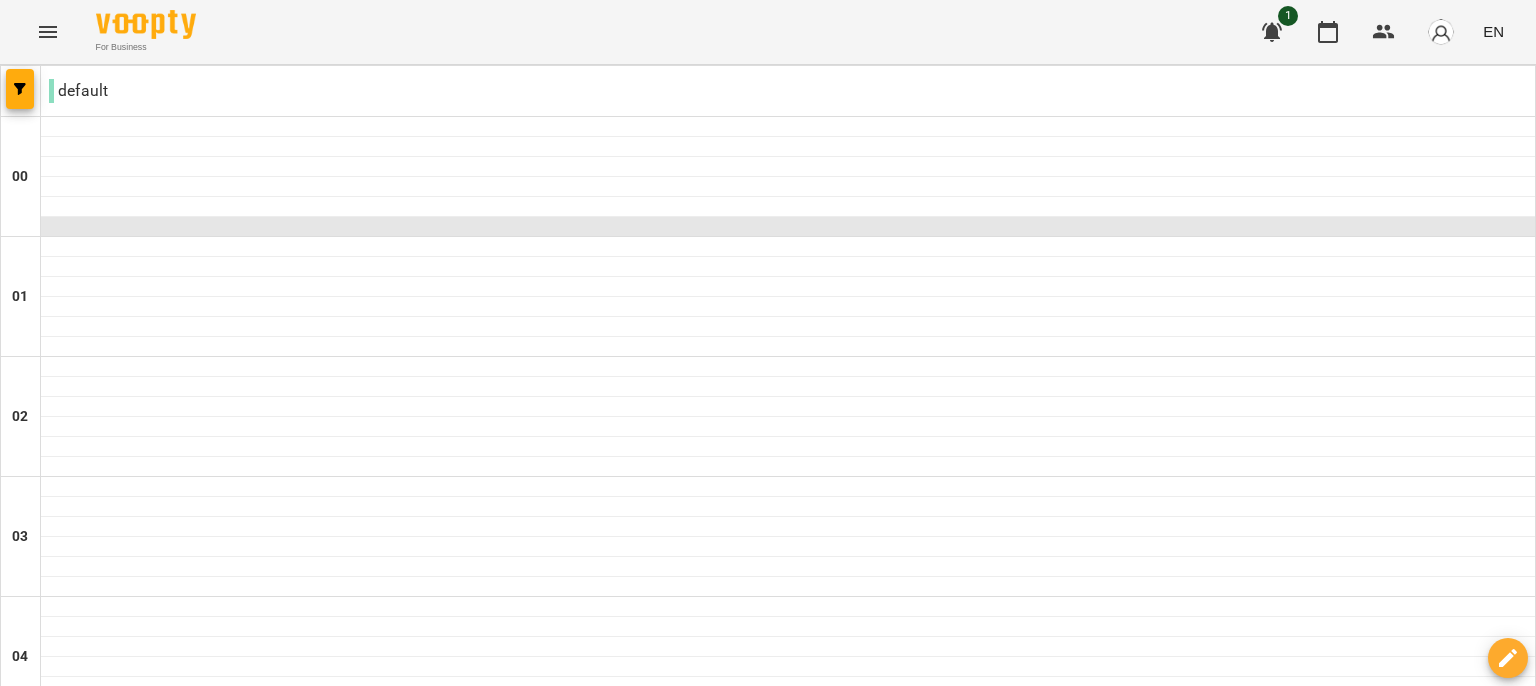 scroll, scrollTop: 1538, scrollLeft: 0, axis: vertical 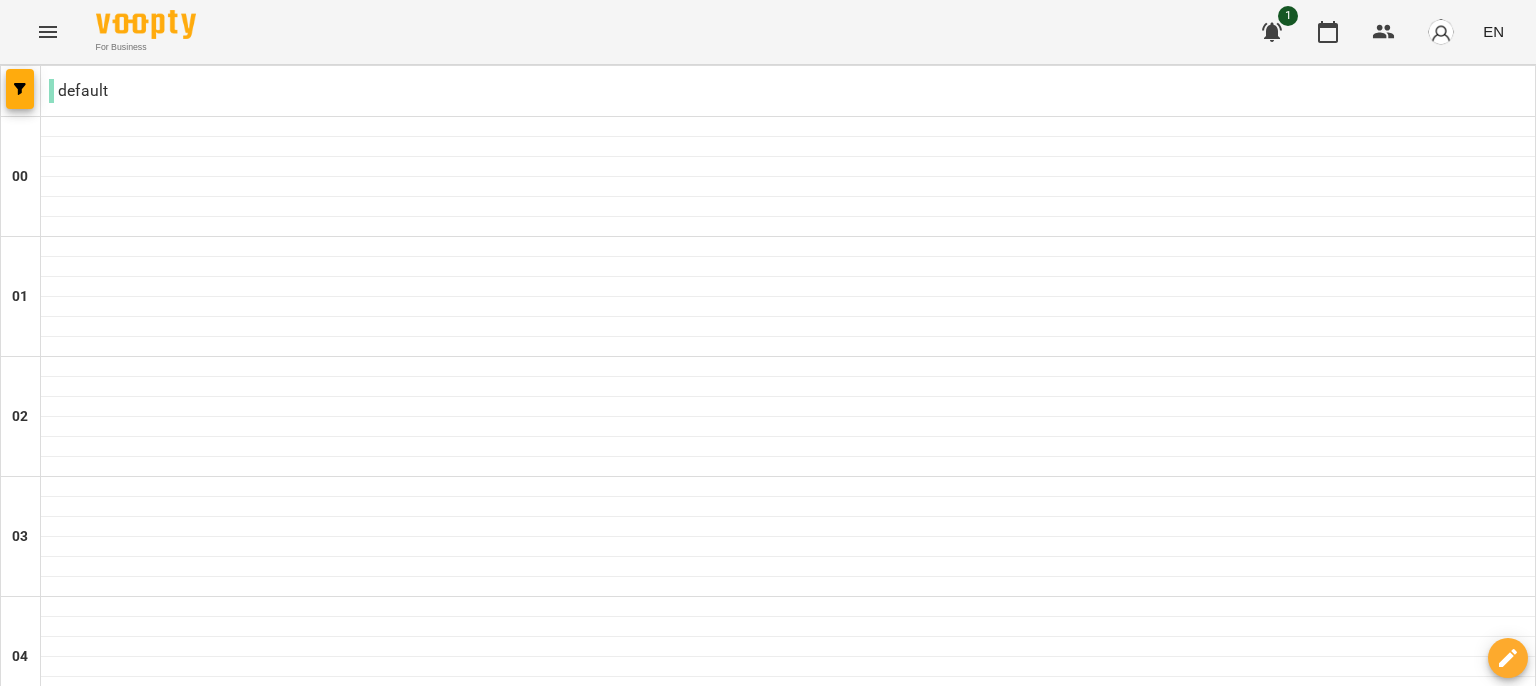 click on "[TIME] [FIRST] [LAST]" at bounding box center [788, 1805] 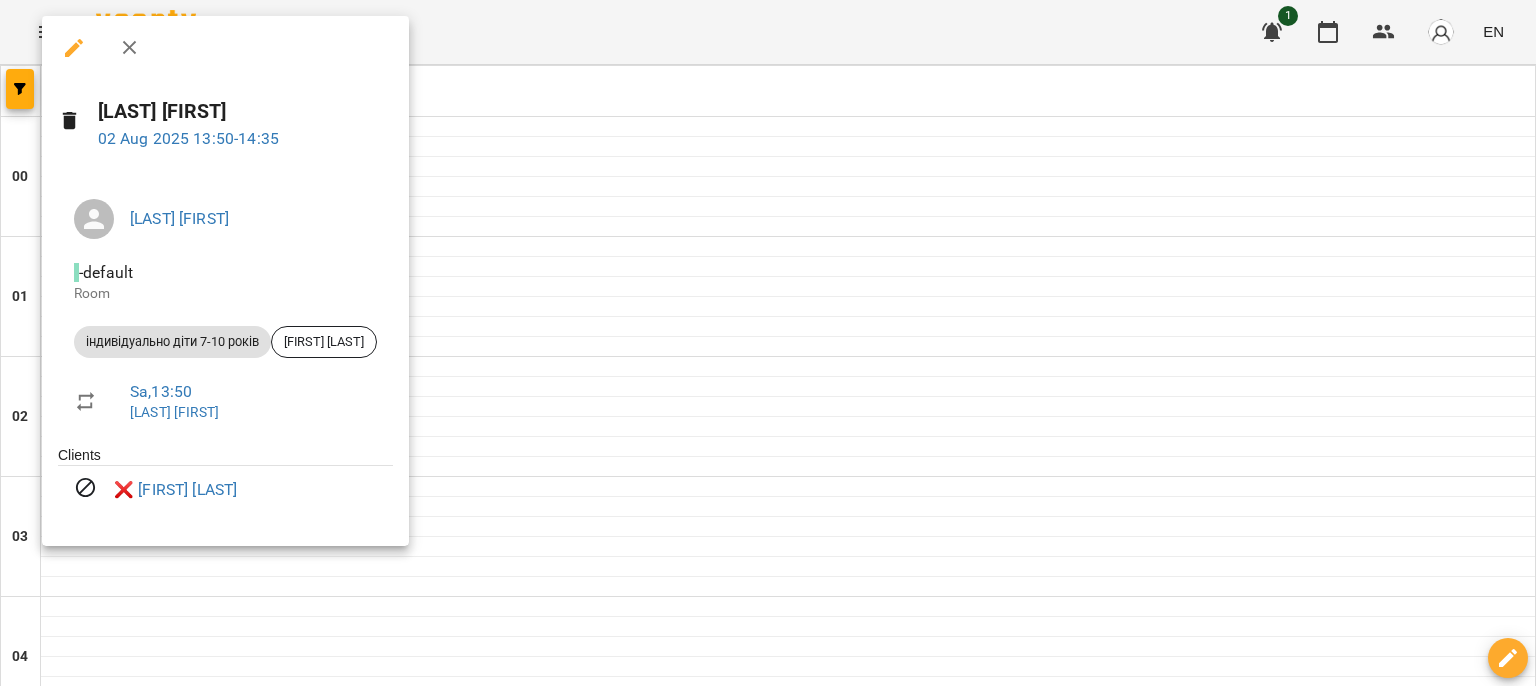click 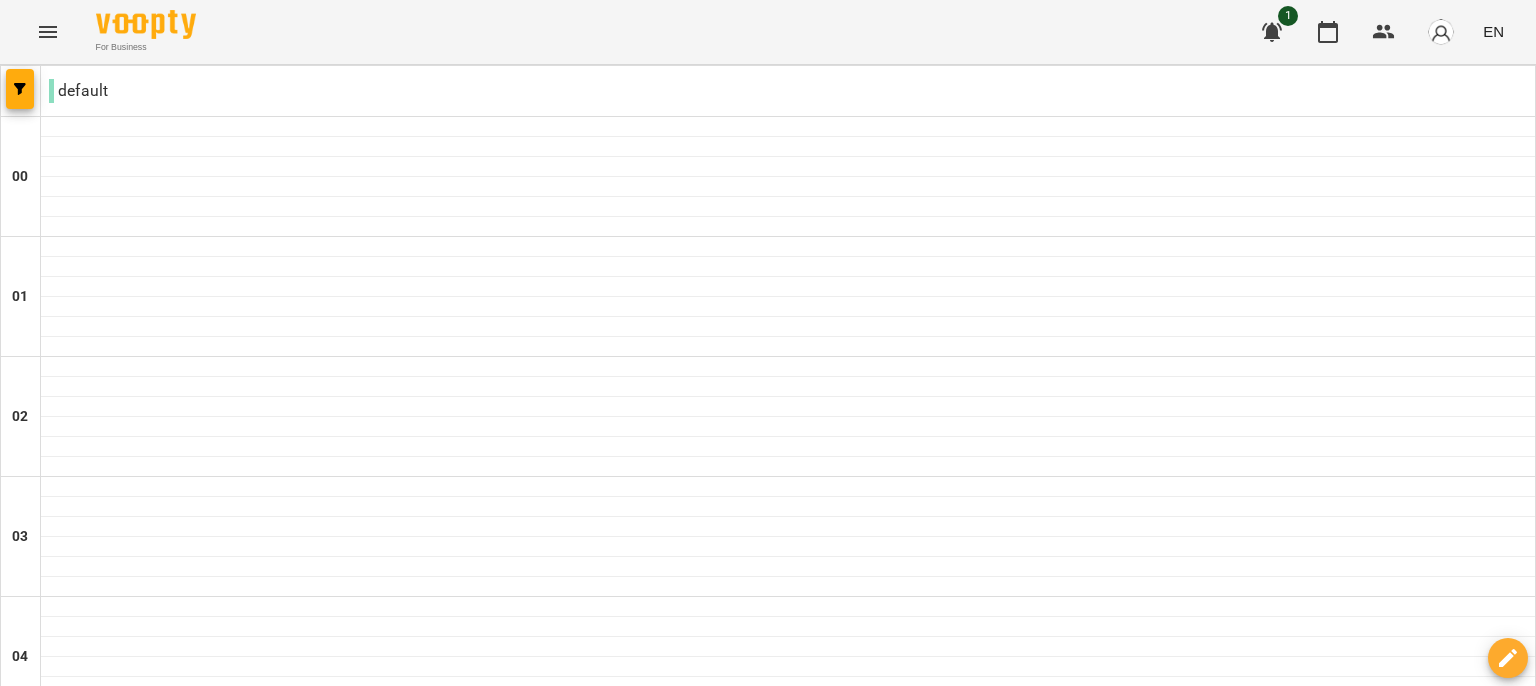 scroll, scrollTop: 1972, scrollLeft: 0, axis: vertical 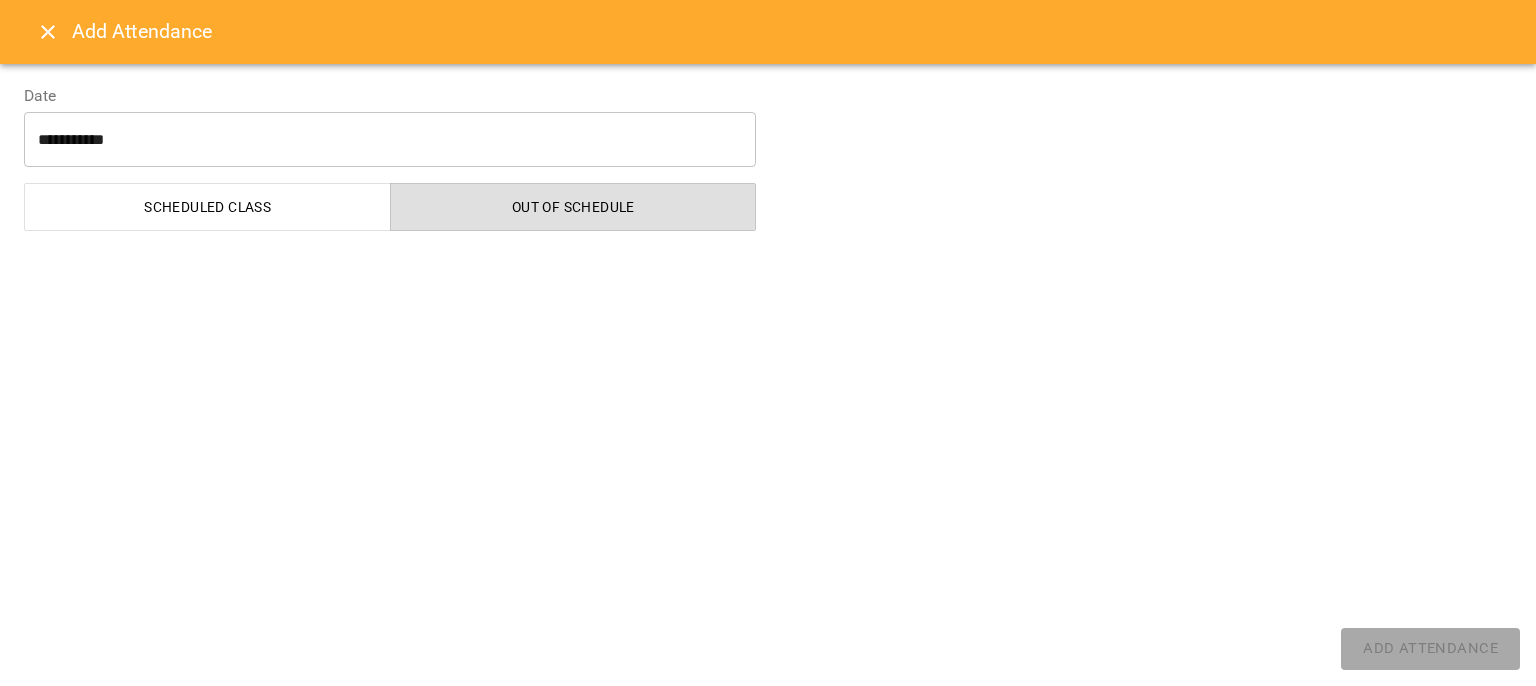 select on "**********" 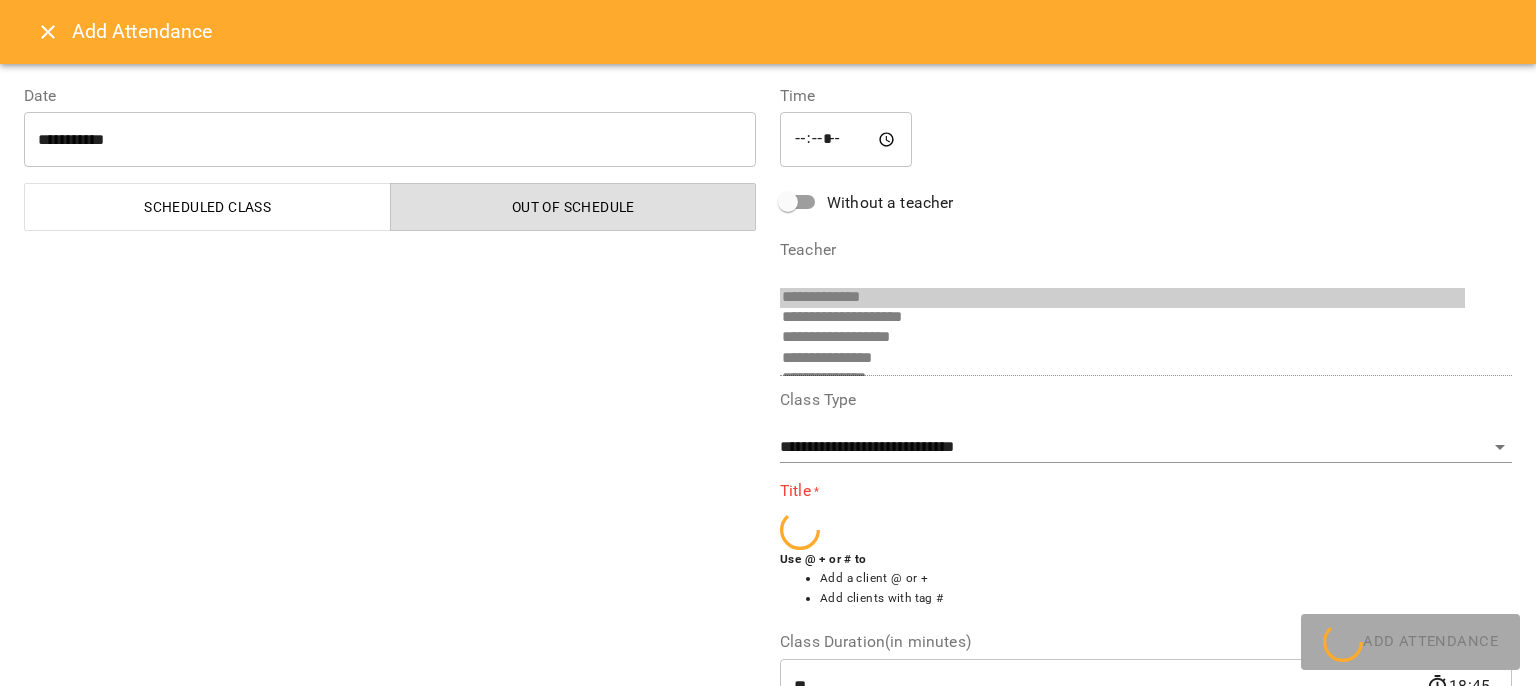 scroll, scrollTop: 558, scrollLeft: 0, axis: vertical 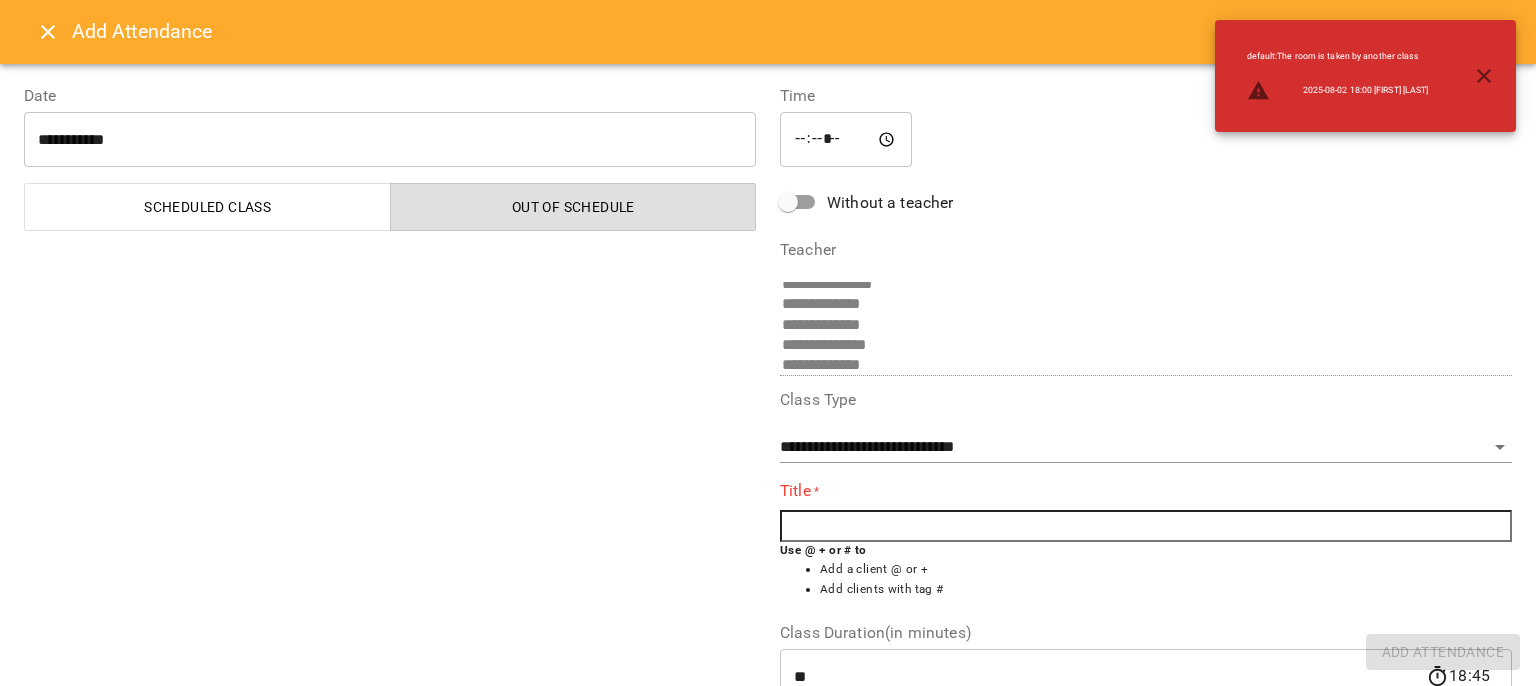 click at bounding box center [1146, 526] 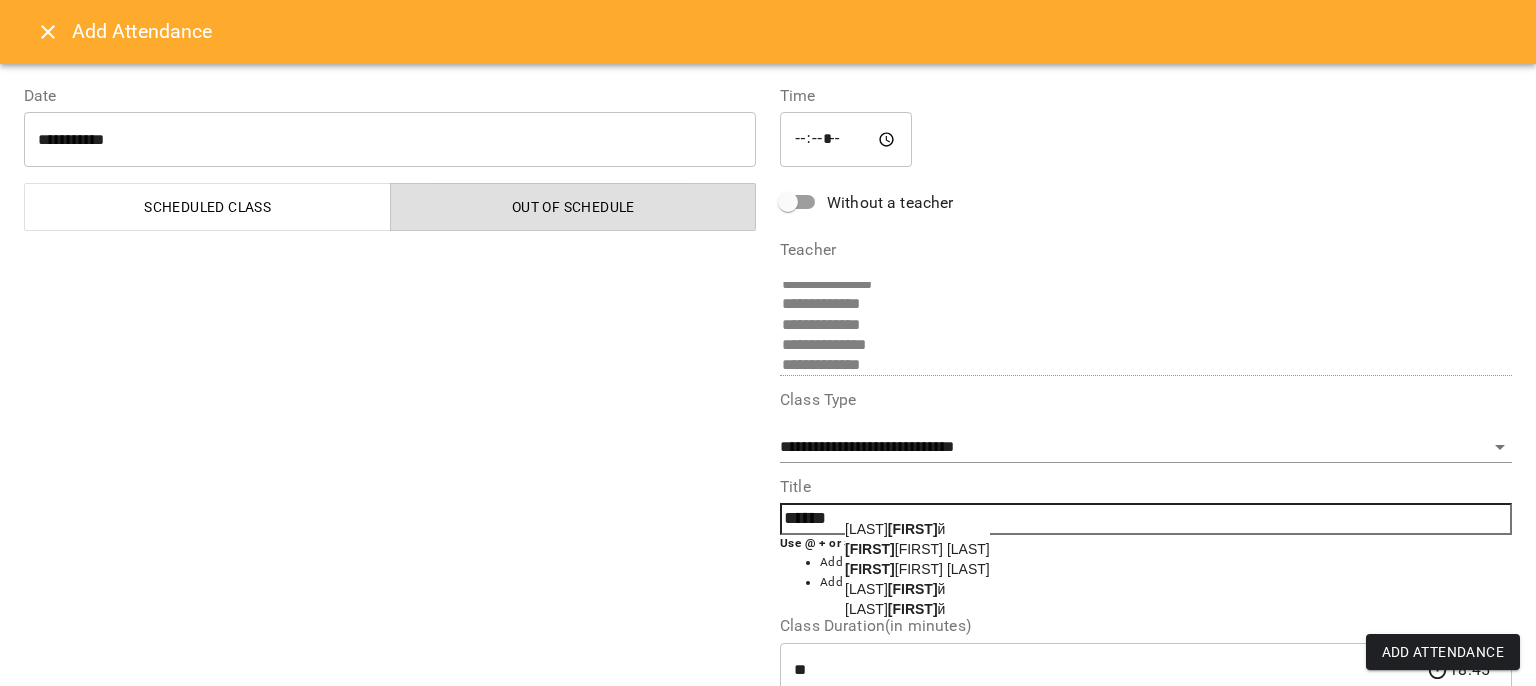 click on "[FIRST]" 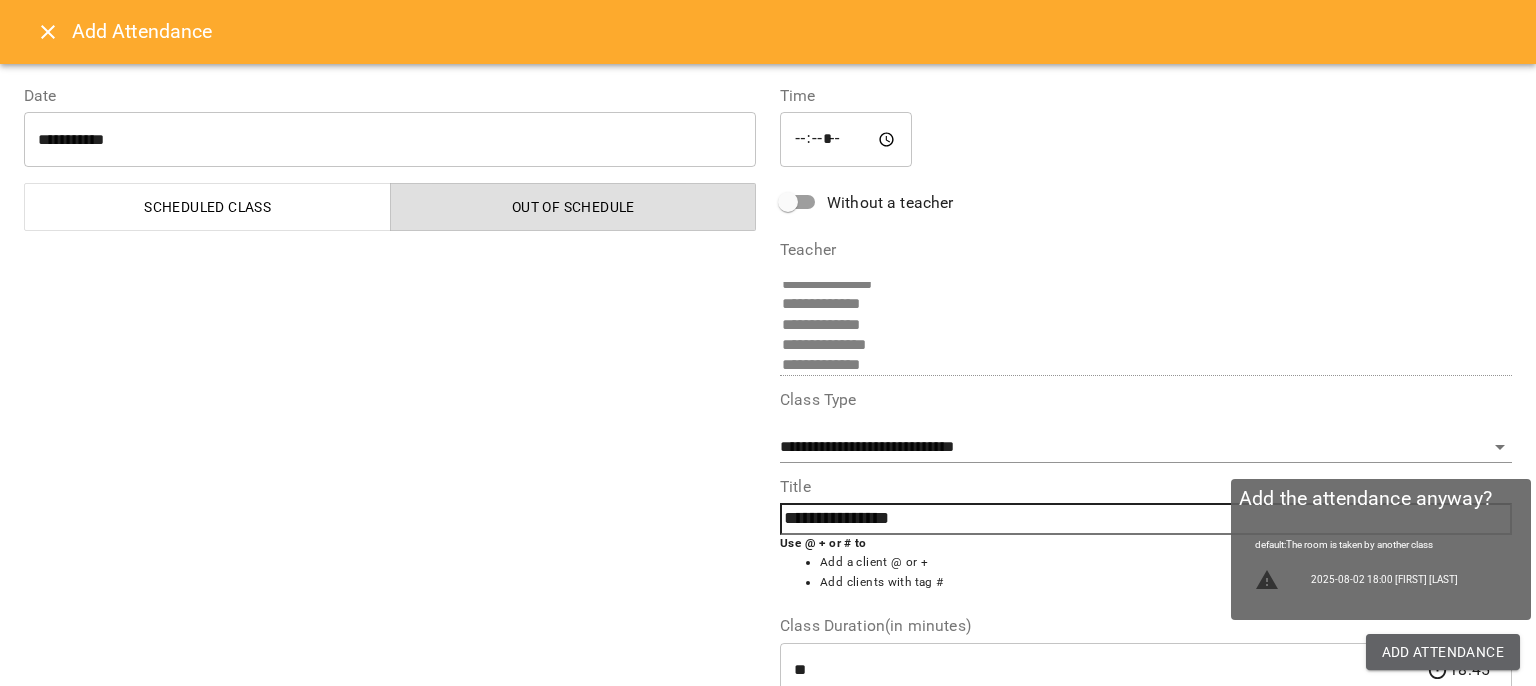 click on "Add Attendance" at bounding box center (1443, 652) 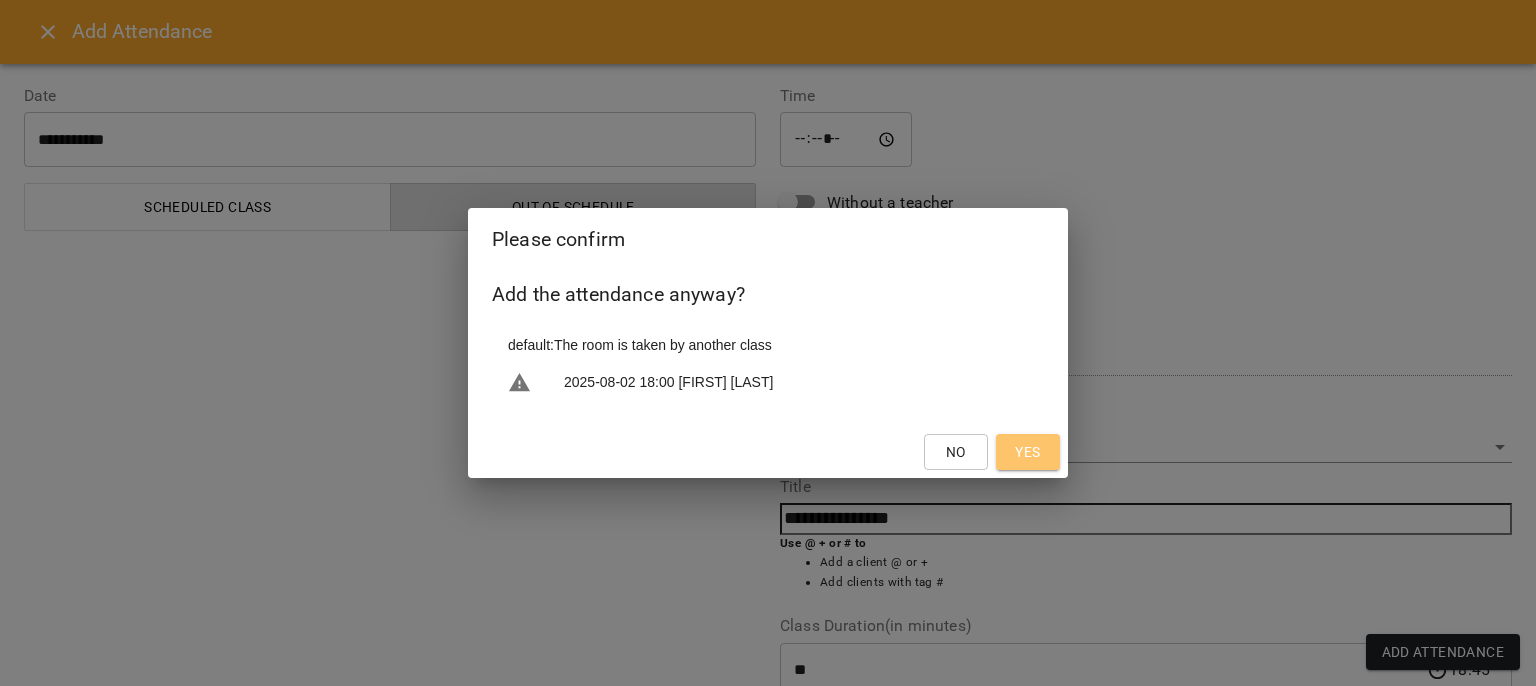 click on "Yes" at bounding box center [1027, 452] 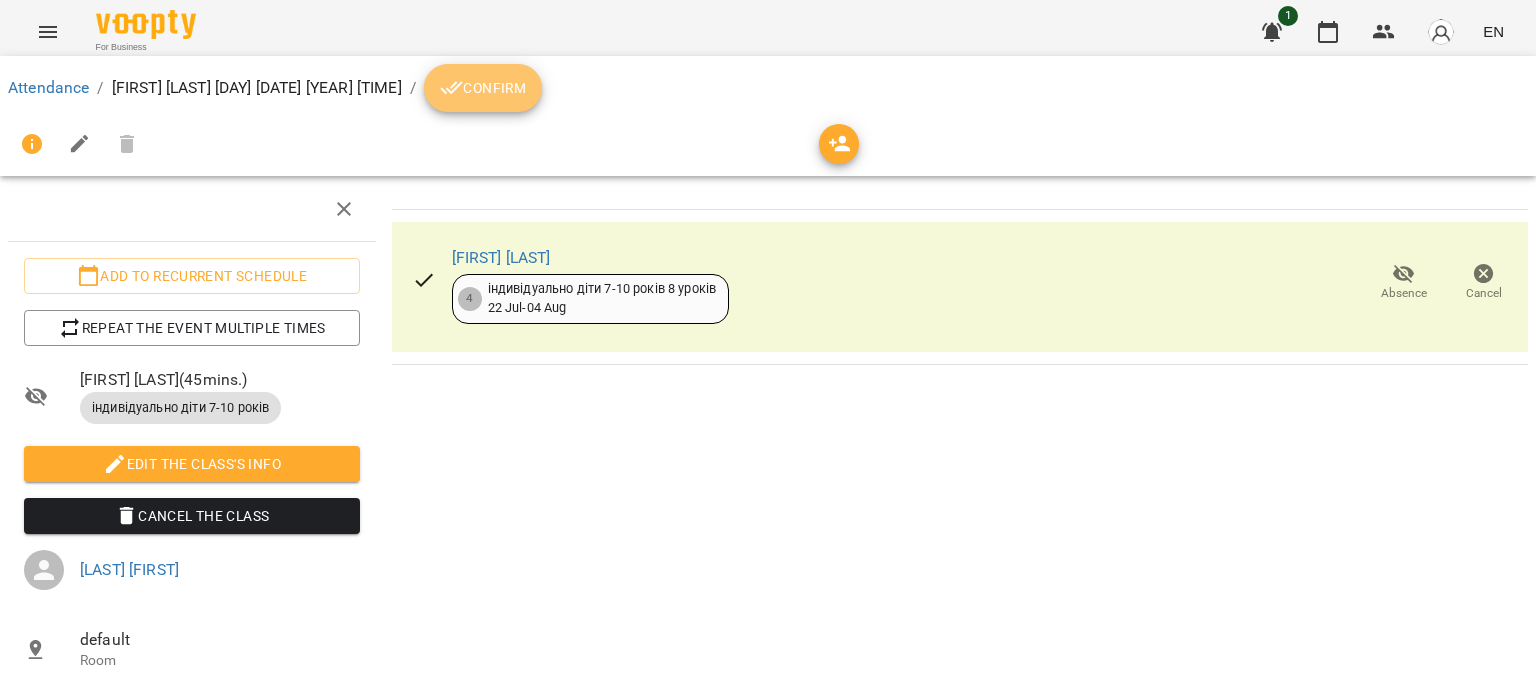 click on "Confirm" at bounding box center [483, 88] 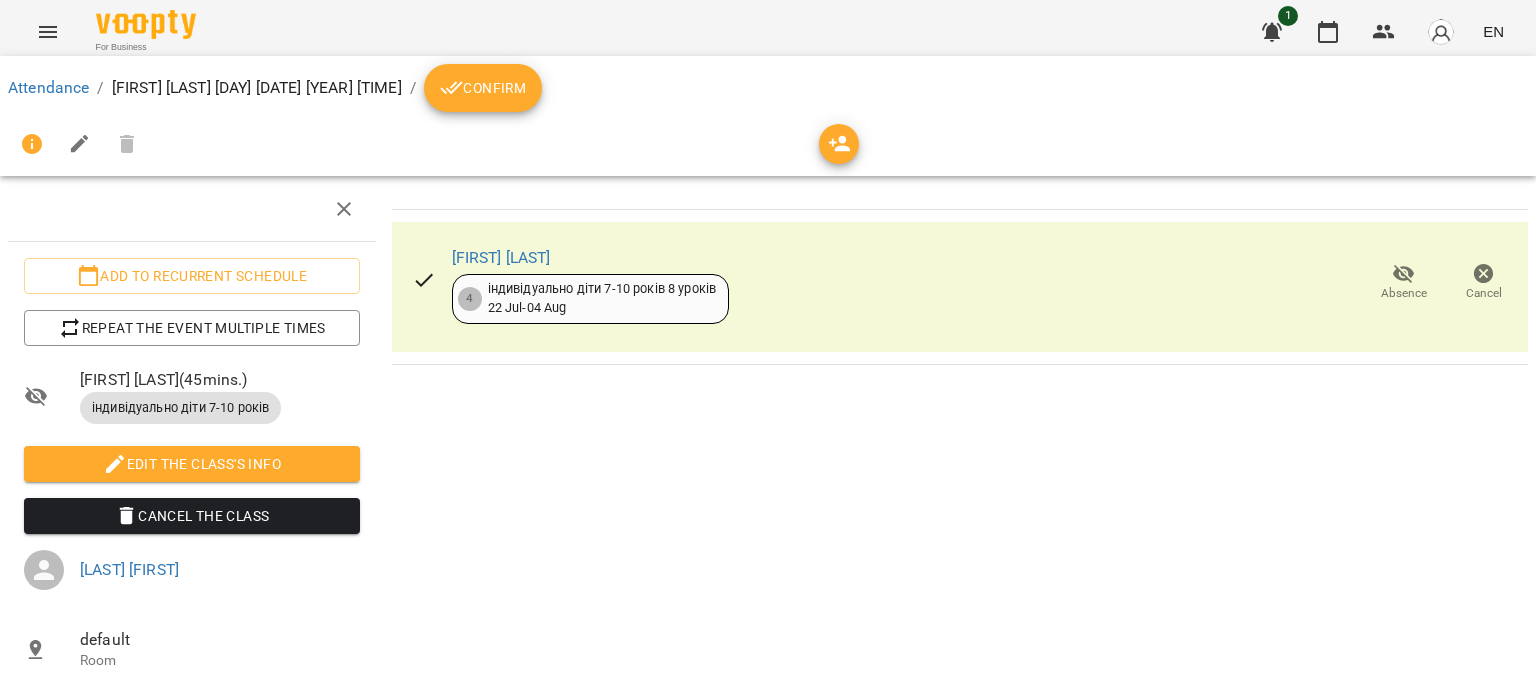 click on "Confirm" at bounding box center [483, 88] 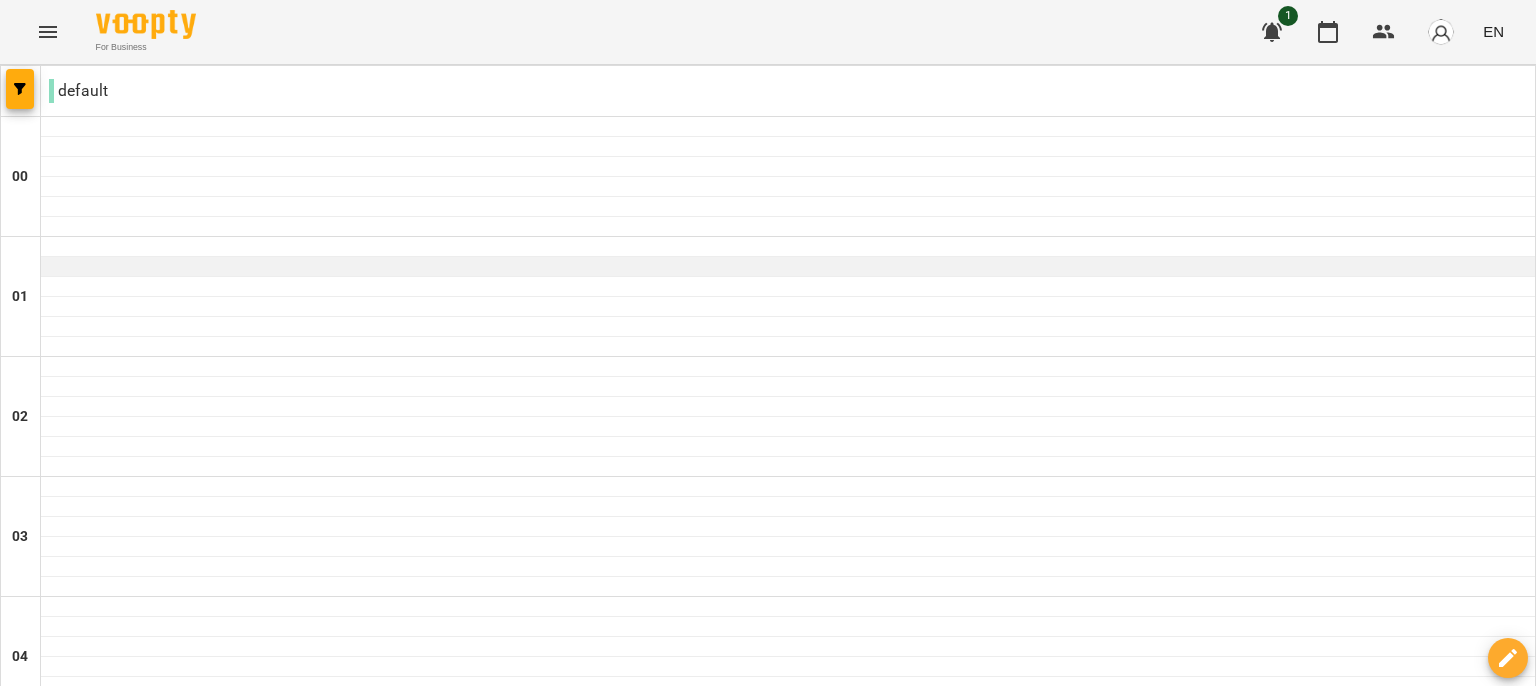 scroll, scrollTop: 1931, scrollLeft: 0, axis: vertical 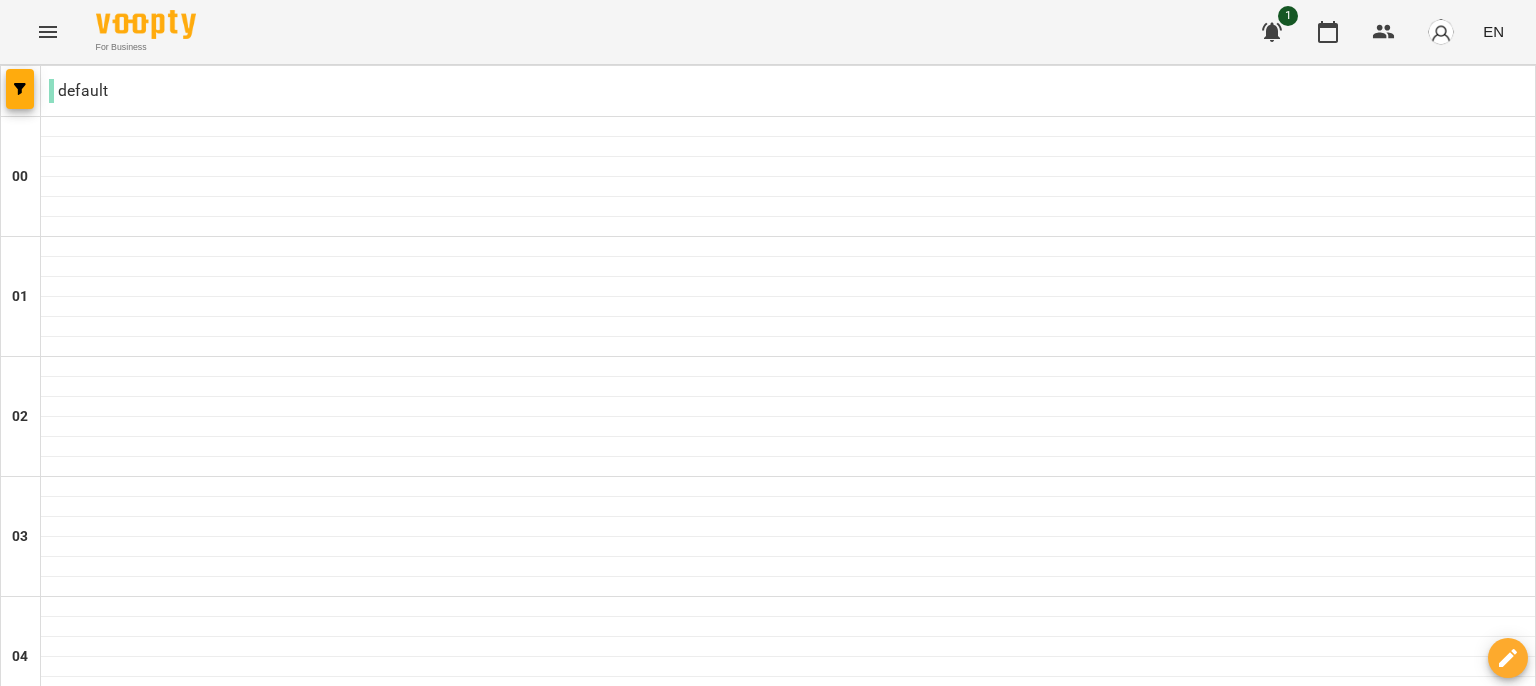 click on "03 Aug" at bounding box center (1493, 2922) 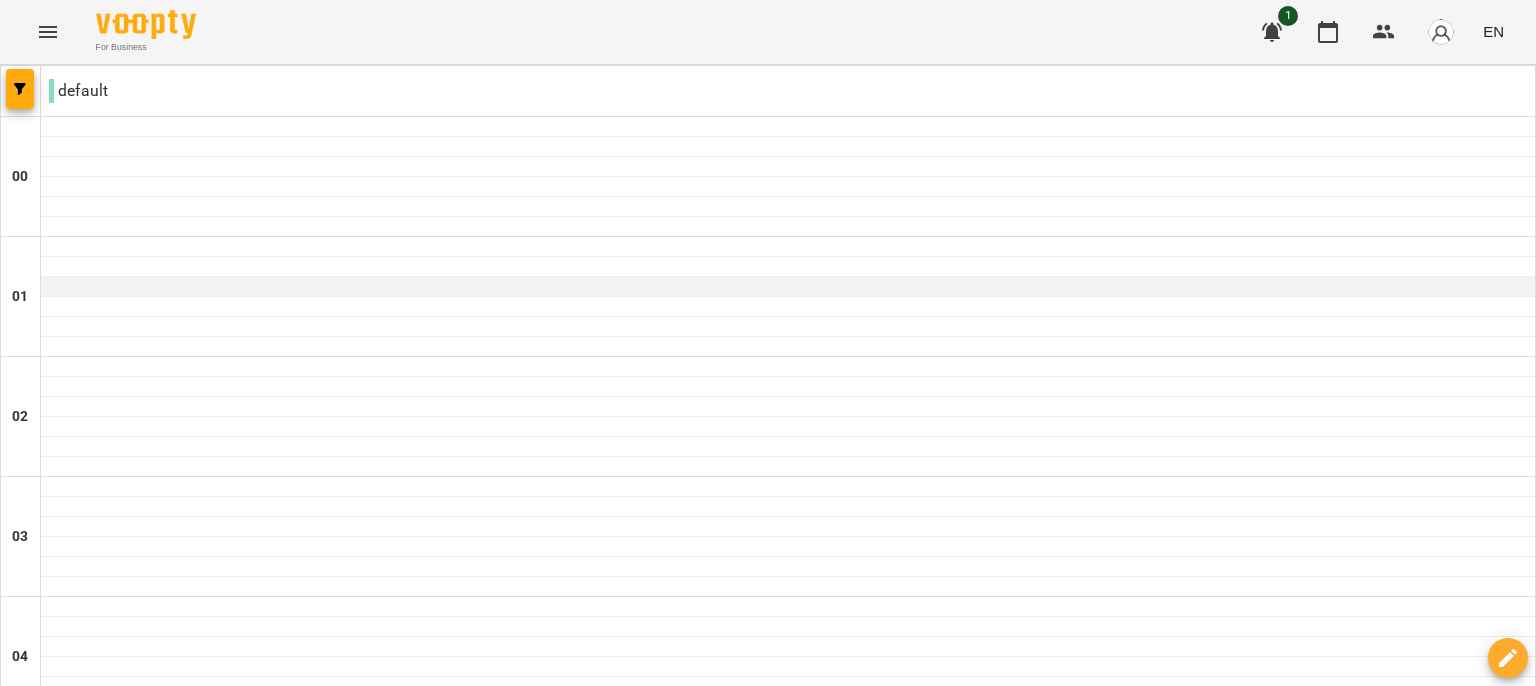 scroll, scrollTop: 1282, scrollLeft: 0, axis: vertical 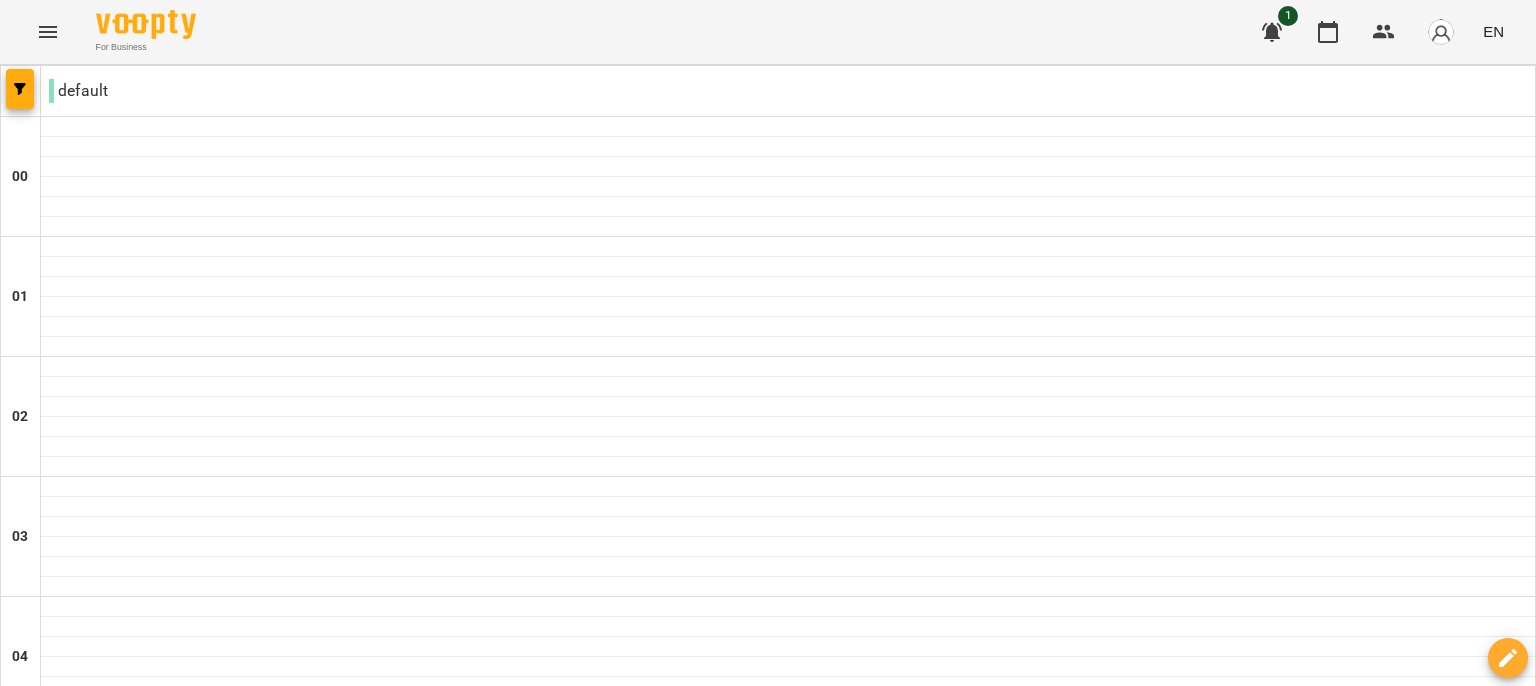 click on "індивідуальні підліток - [LAST] [FIRST]" at bounding box center (788, 1620) 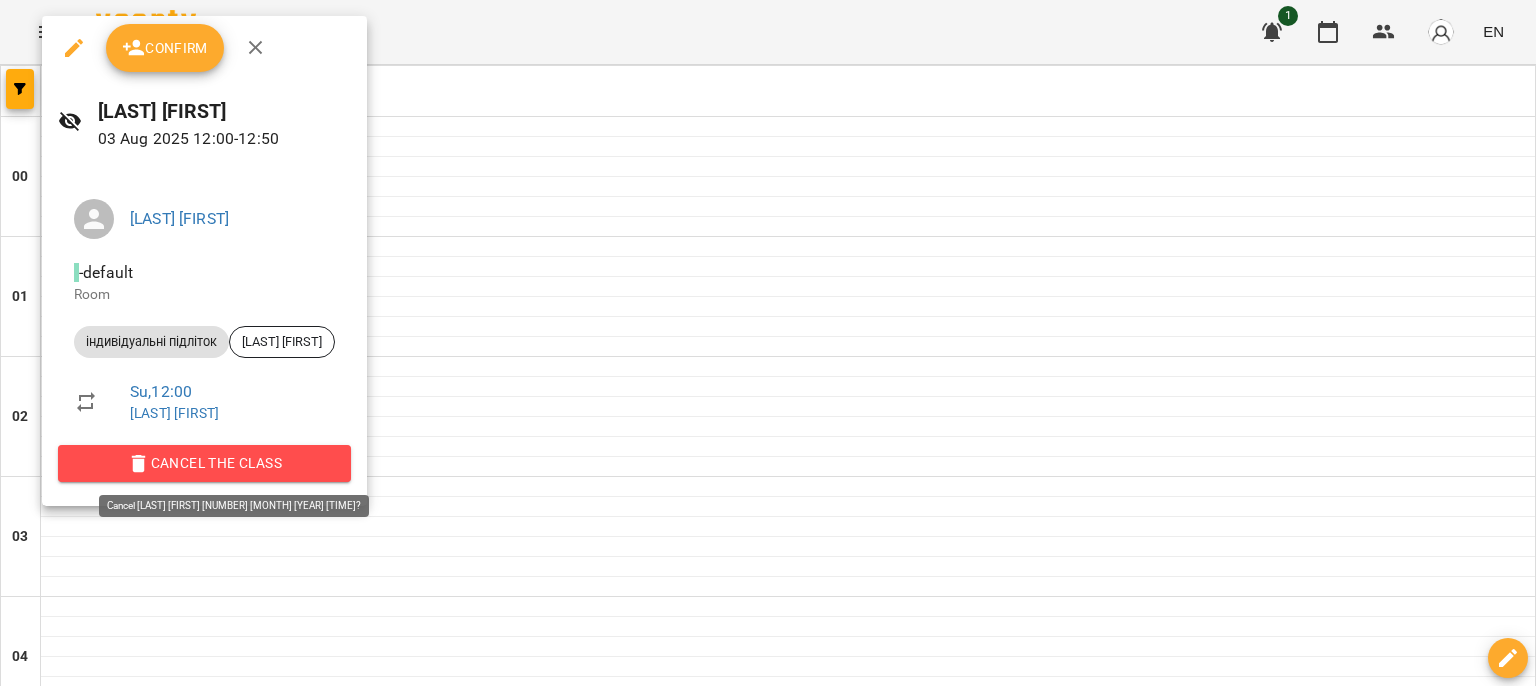 click on "Cancel the class" at bounding box center (204, 463) 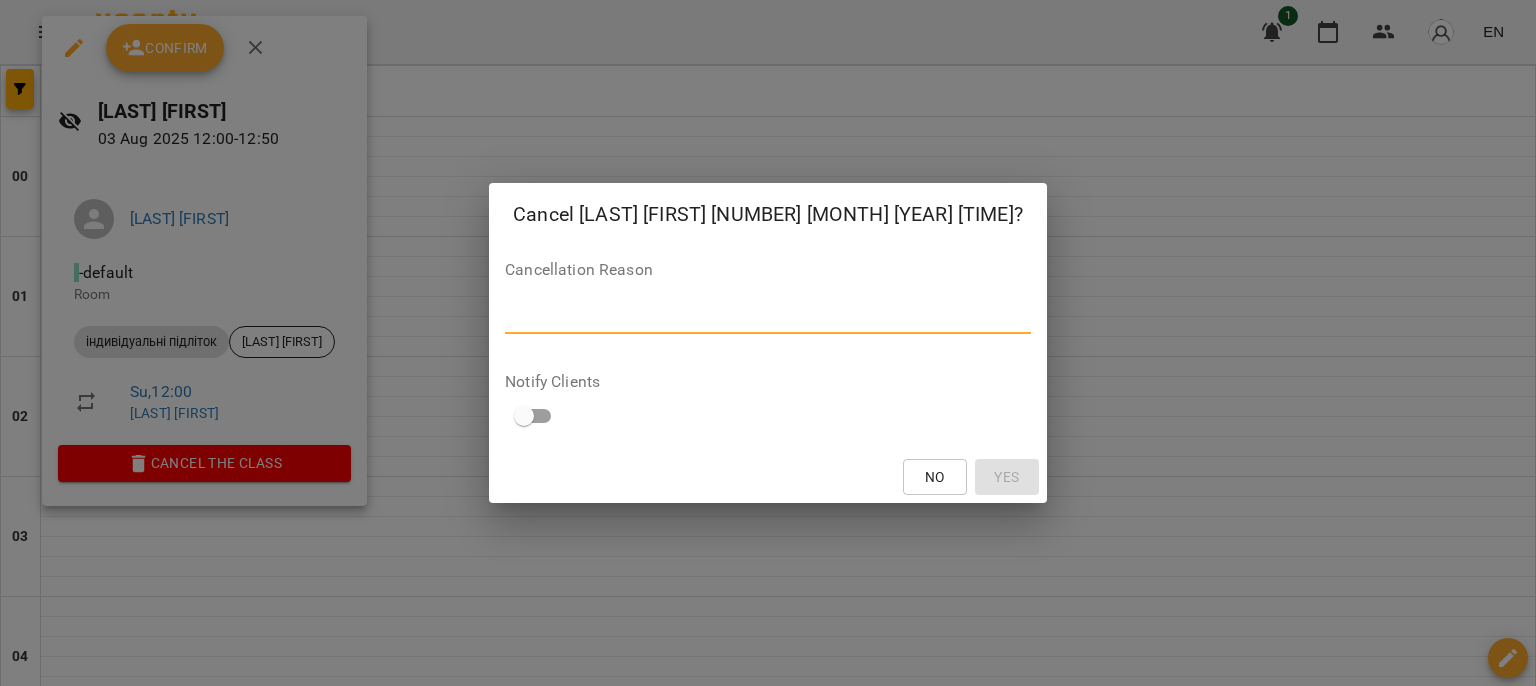 click at bounding box center (768, 317) 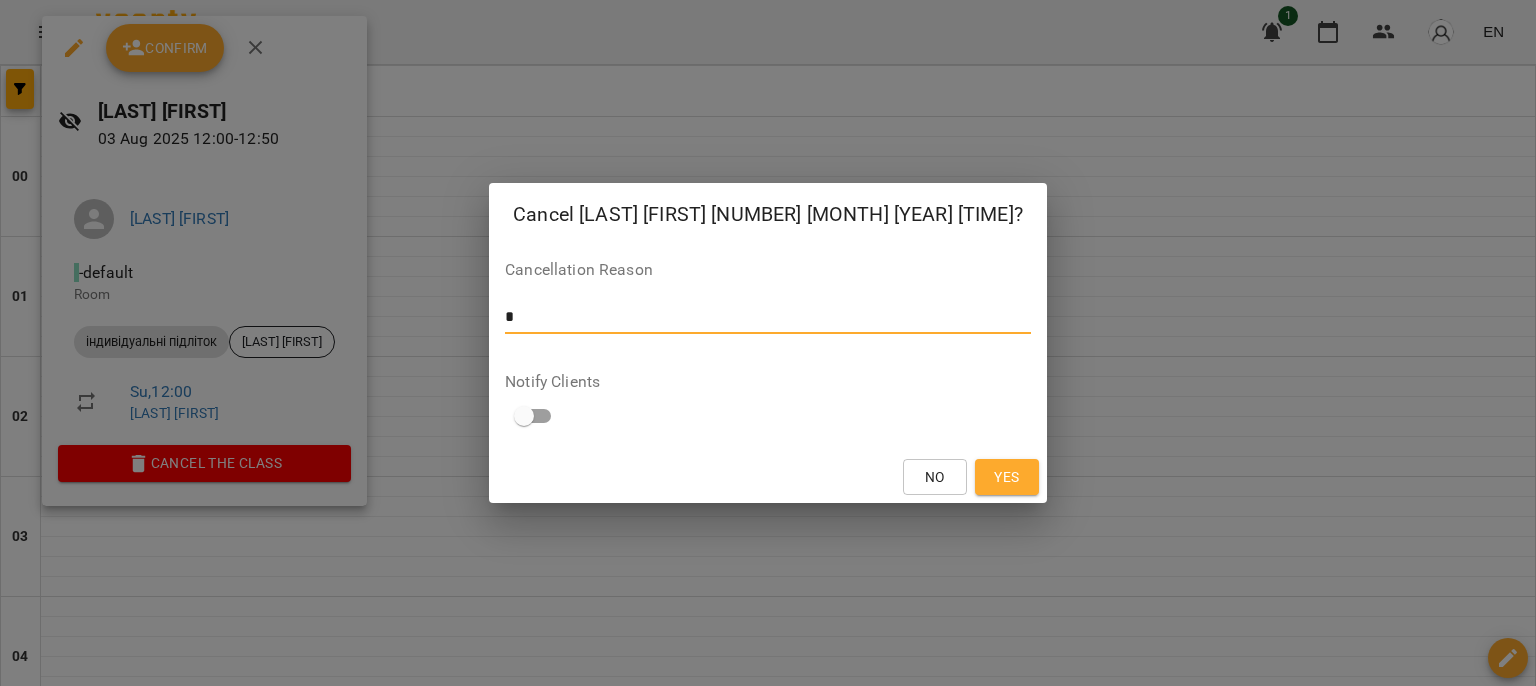 type 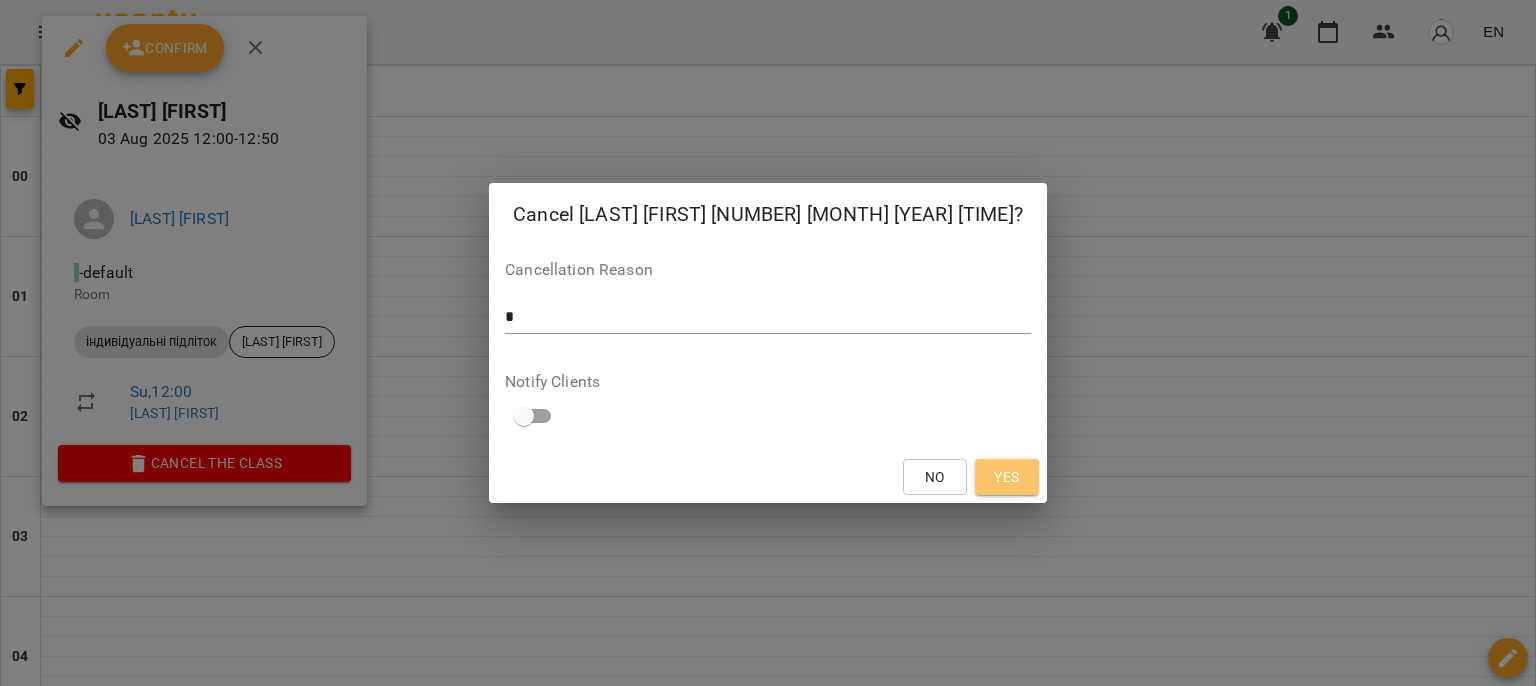 click on "Yes" at bounding box center [1007, 477] 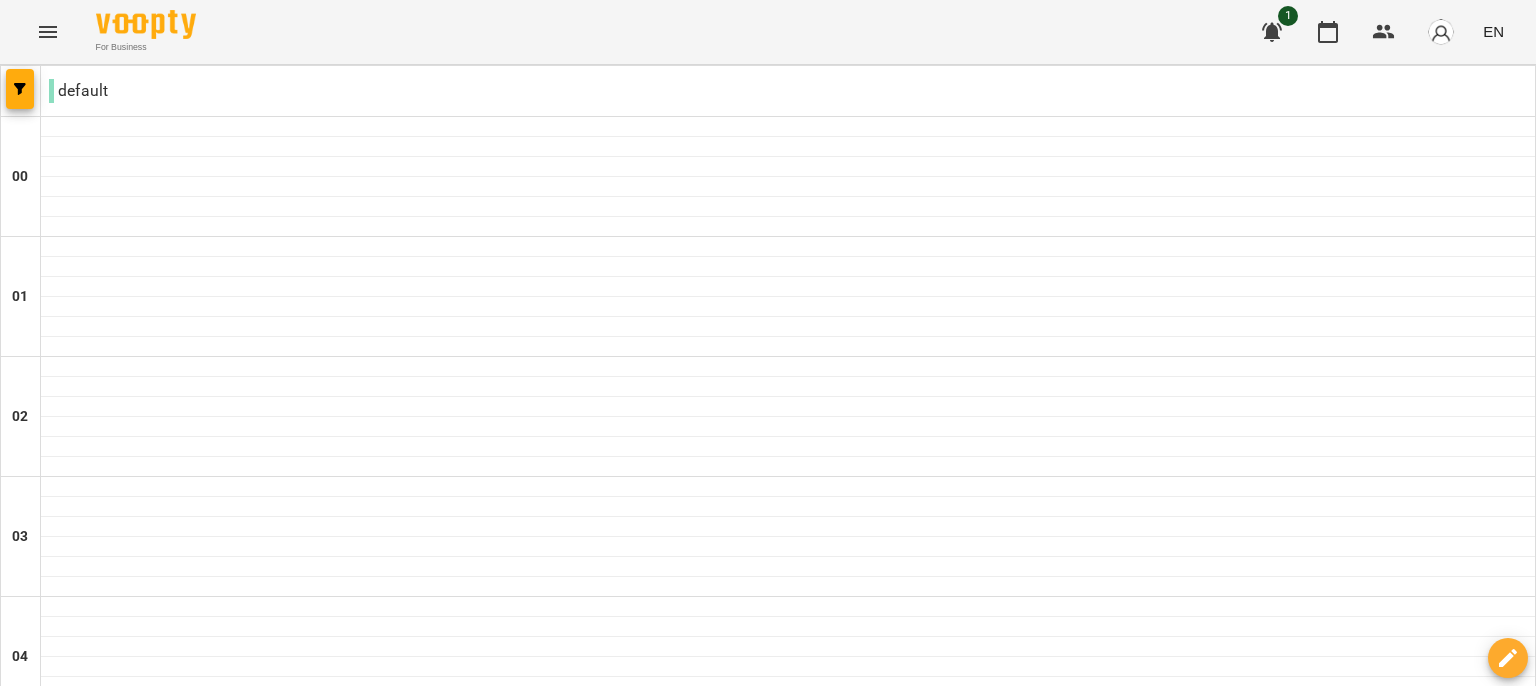 click at bounding box center (867, 2968) 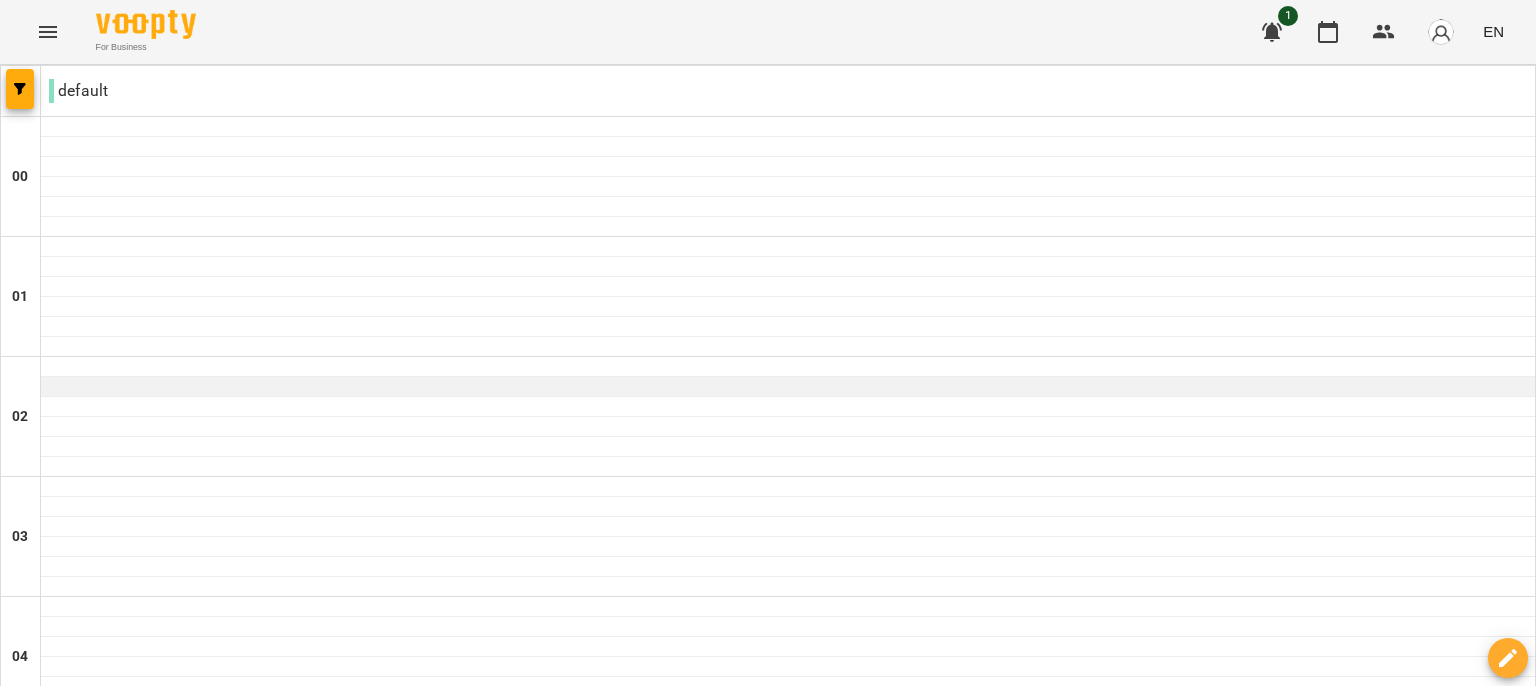 scroll, scrollTop: 1774, scrollLeft: 0, axis: vertical 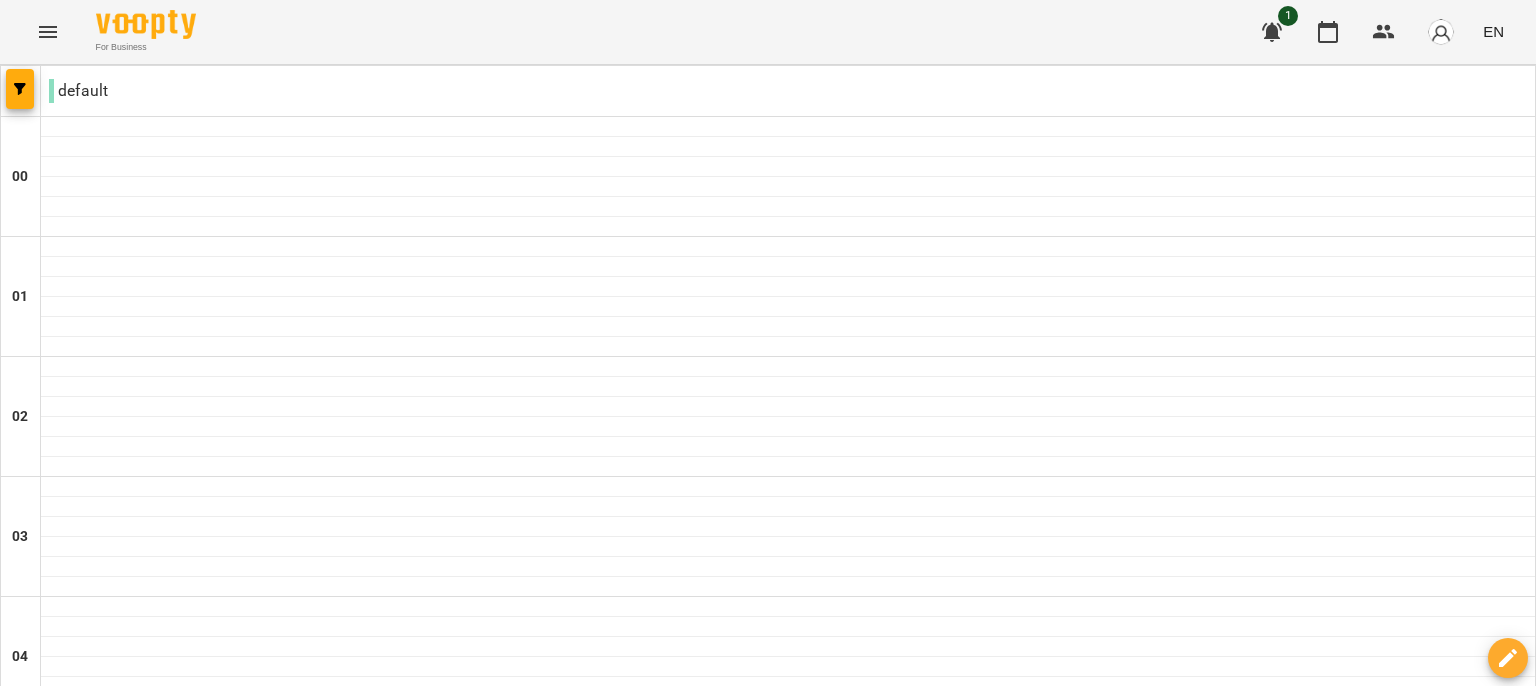 click on "4:00 PM [LAST] [FIRST]" at bounding box center (788, 2065) 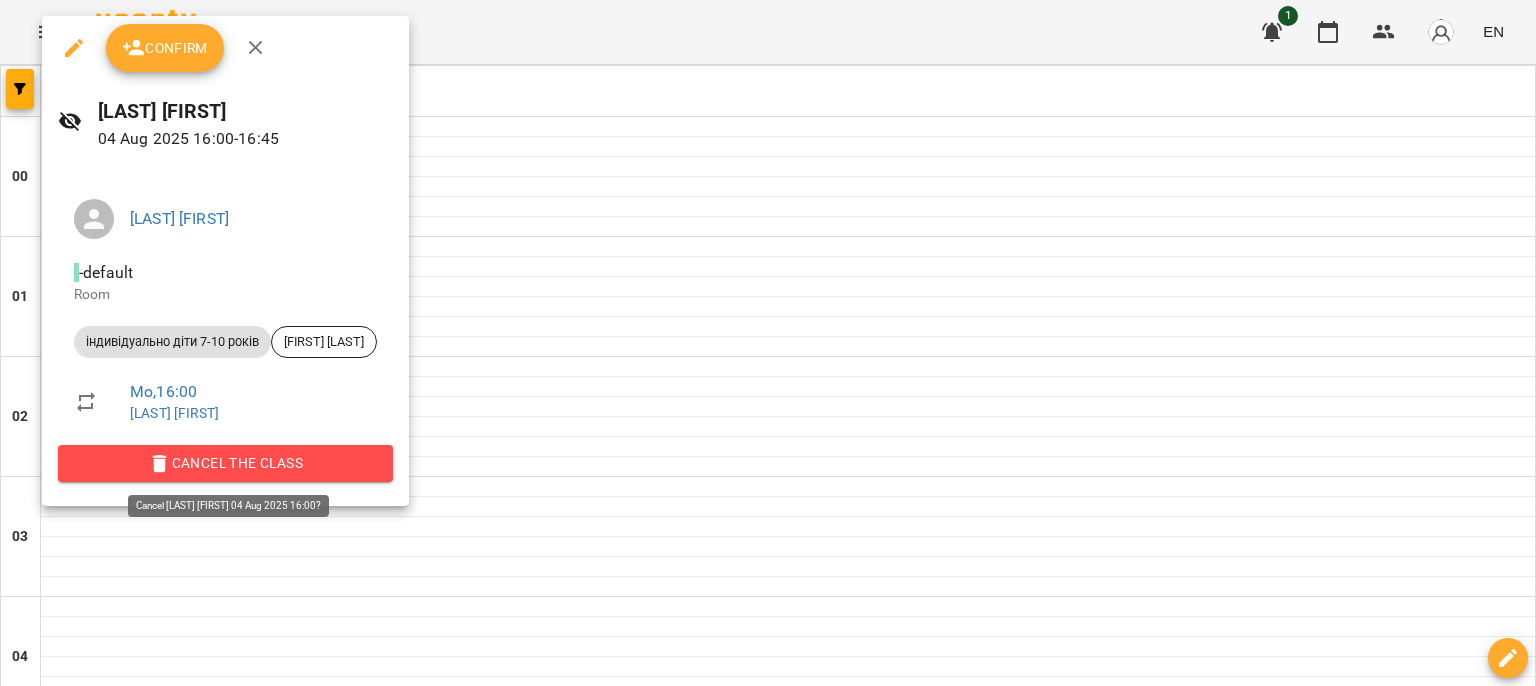 click on "Cancel the class" at bounding box center (225, 463) 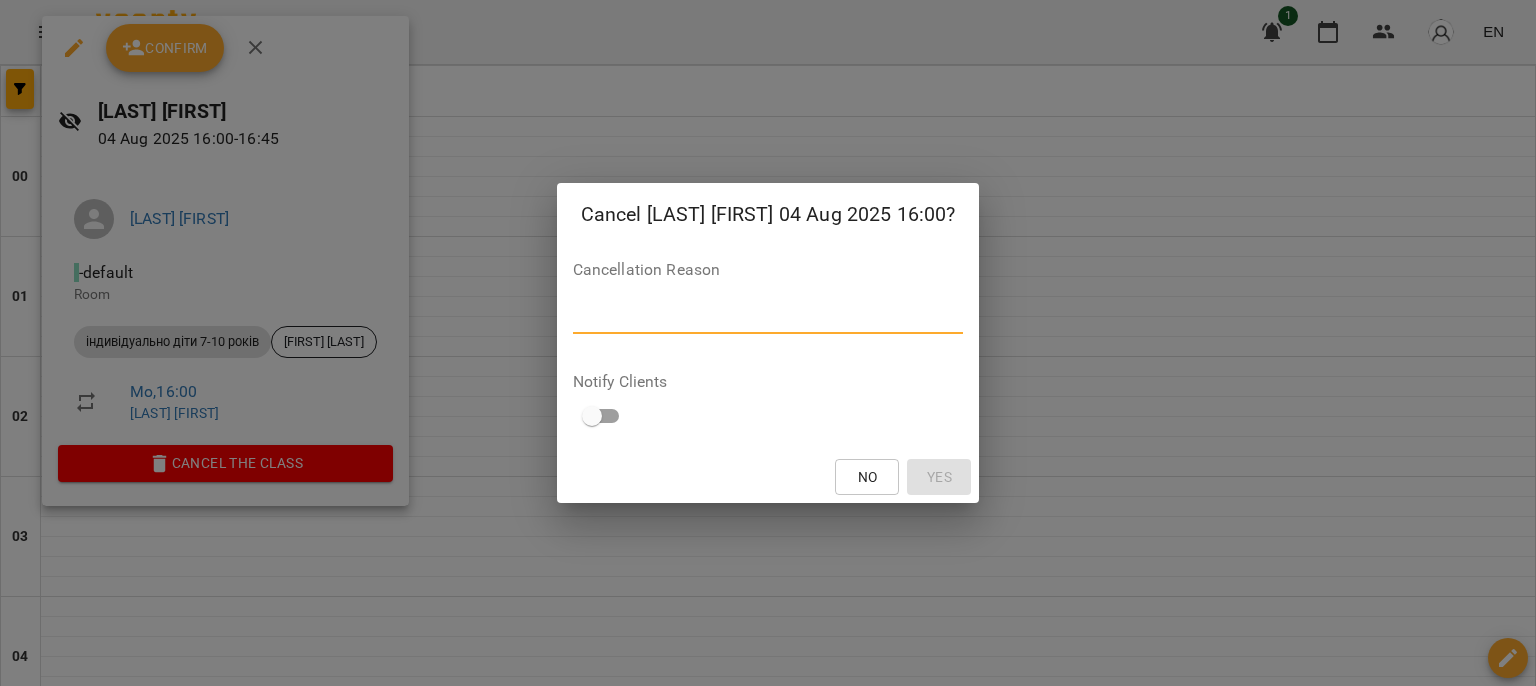 click at bounding box center [768, 317] 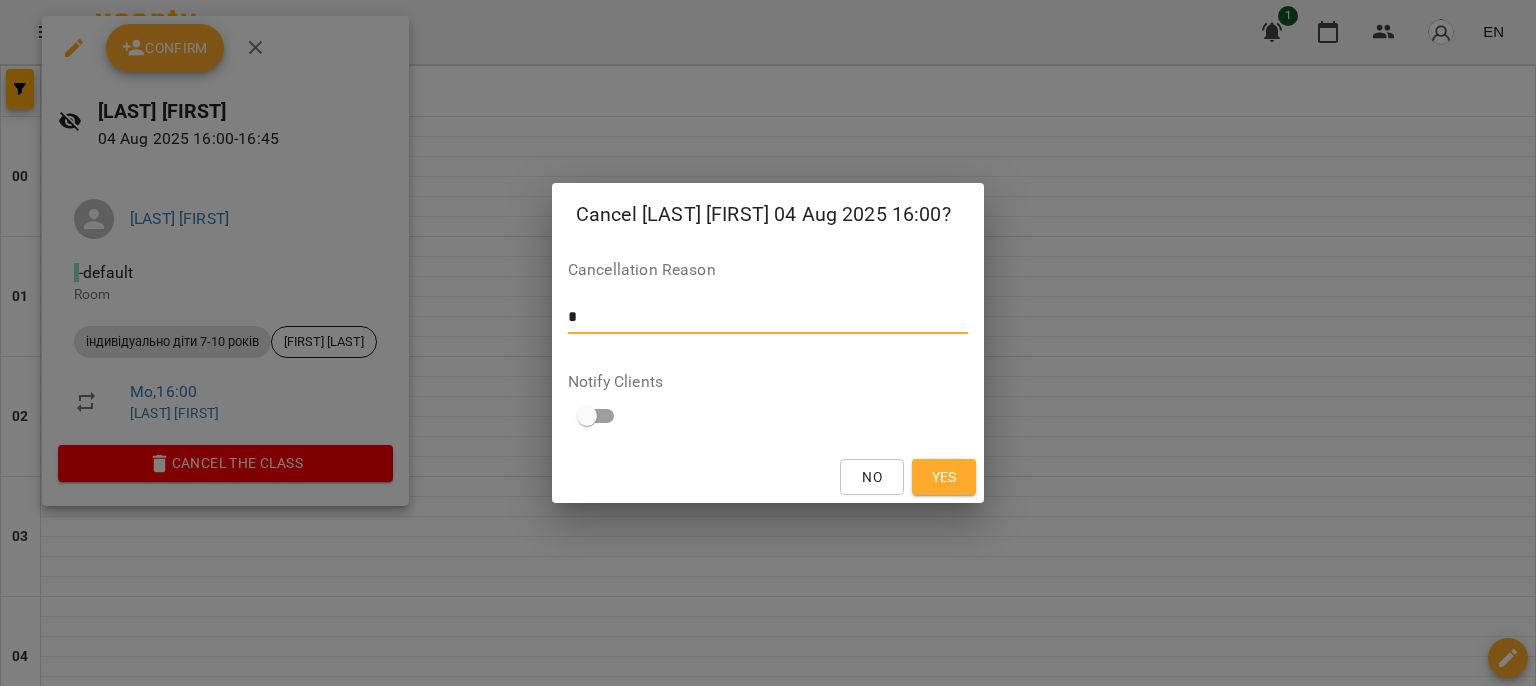 type 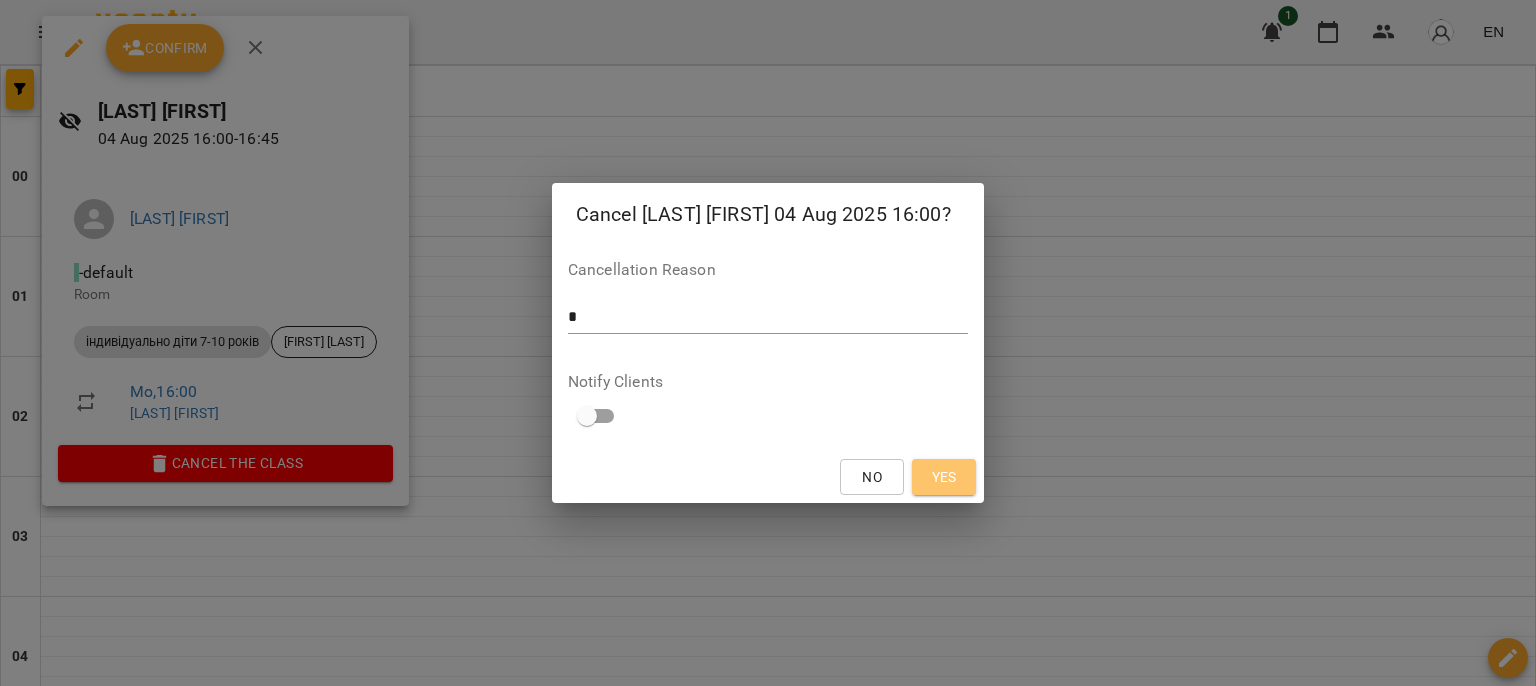 click on "Yes" at bounding box center [944, 477] 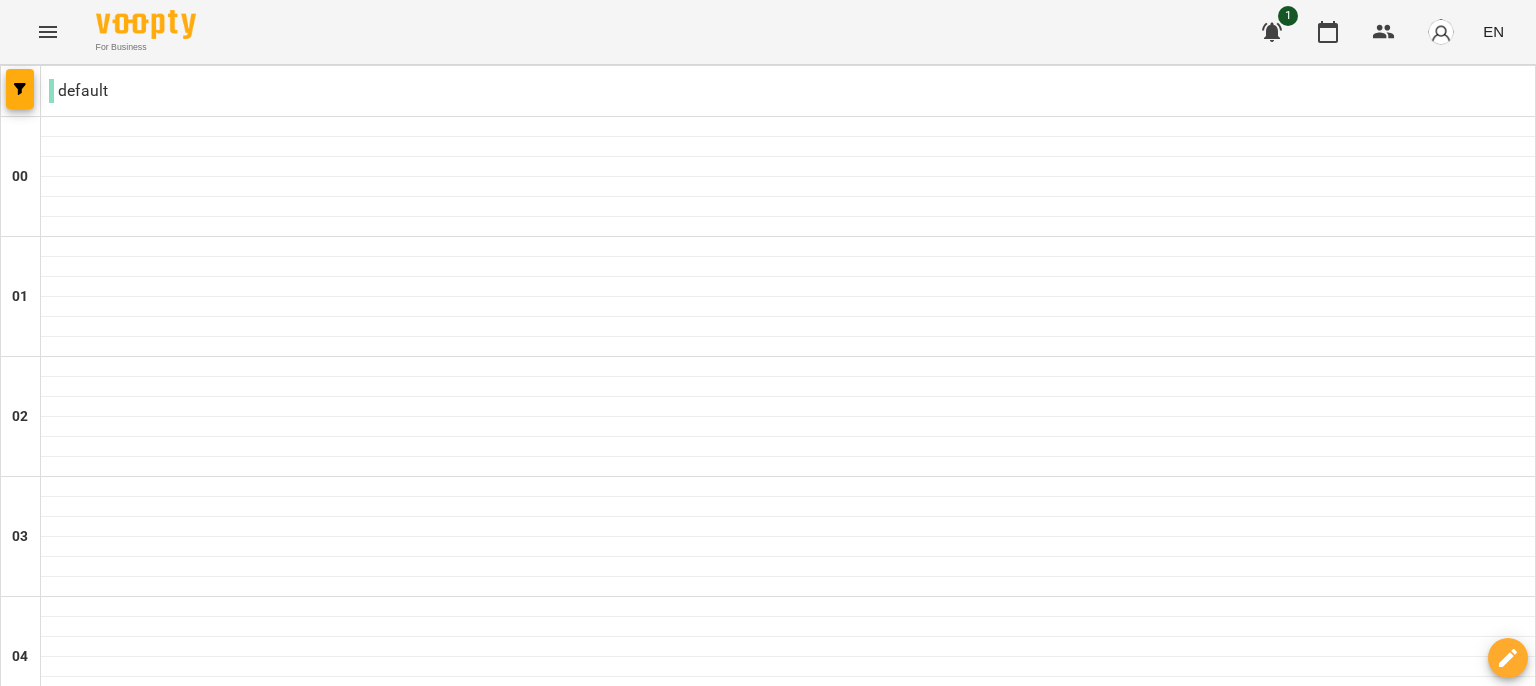 scroll, scrollTop: 2148, scrollLeft: 0, axis: vertical 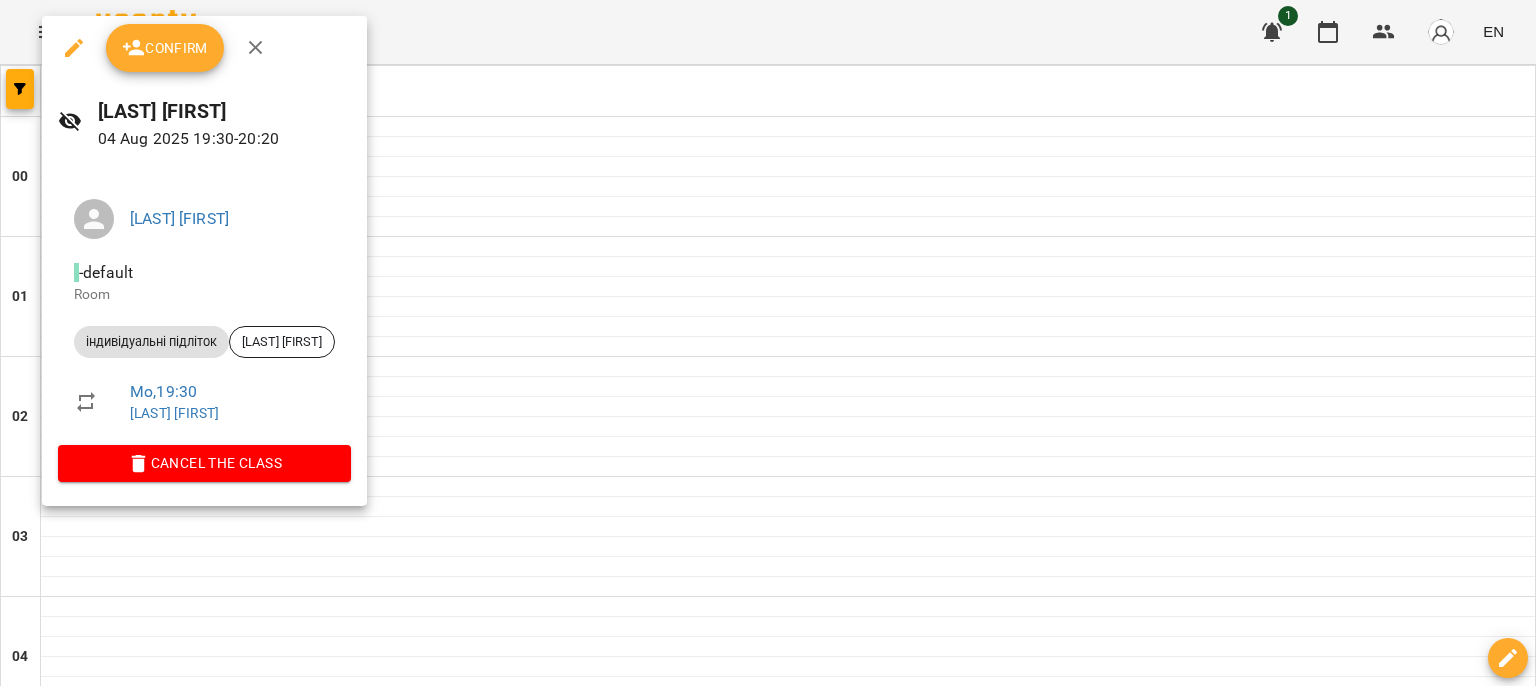 click on "Confirm" at bounding box center [165, 48] 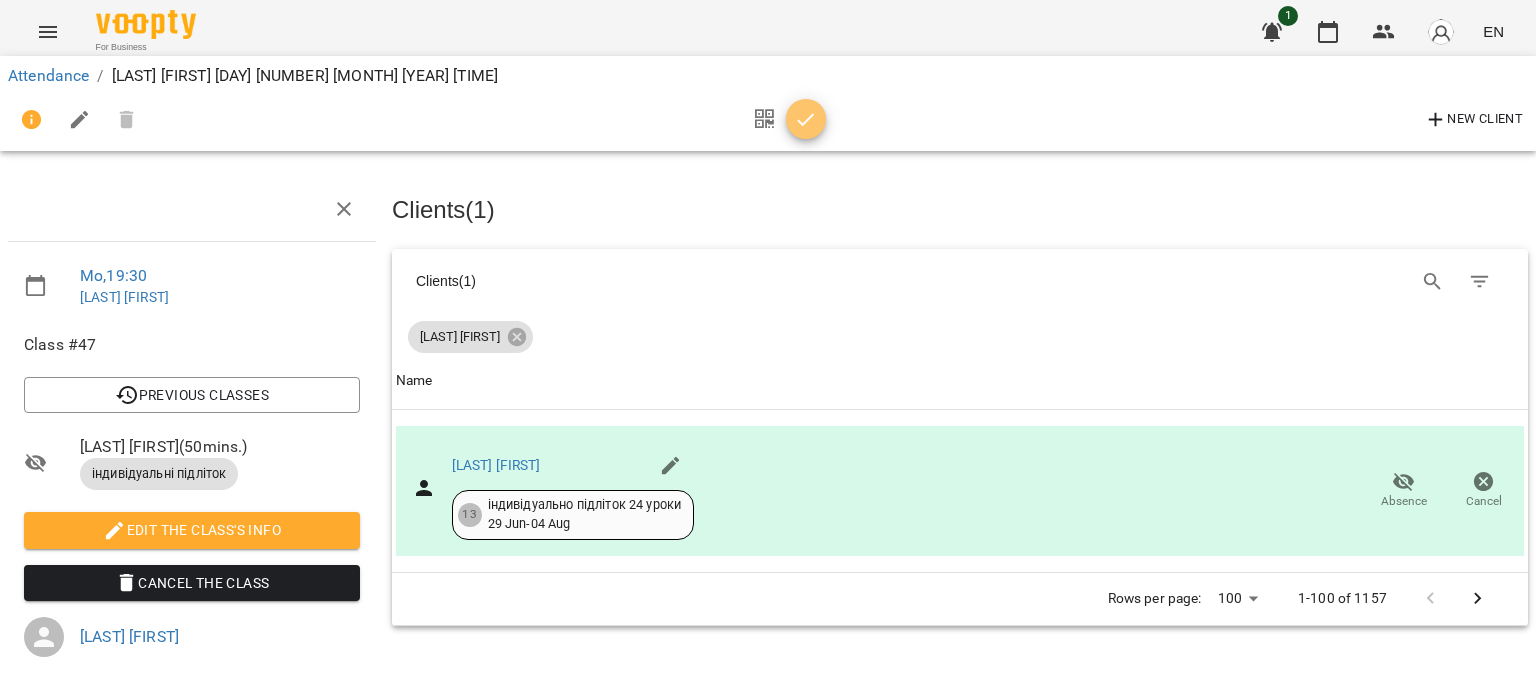 click at bounding box center (806, 120) 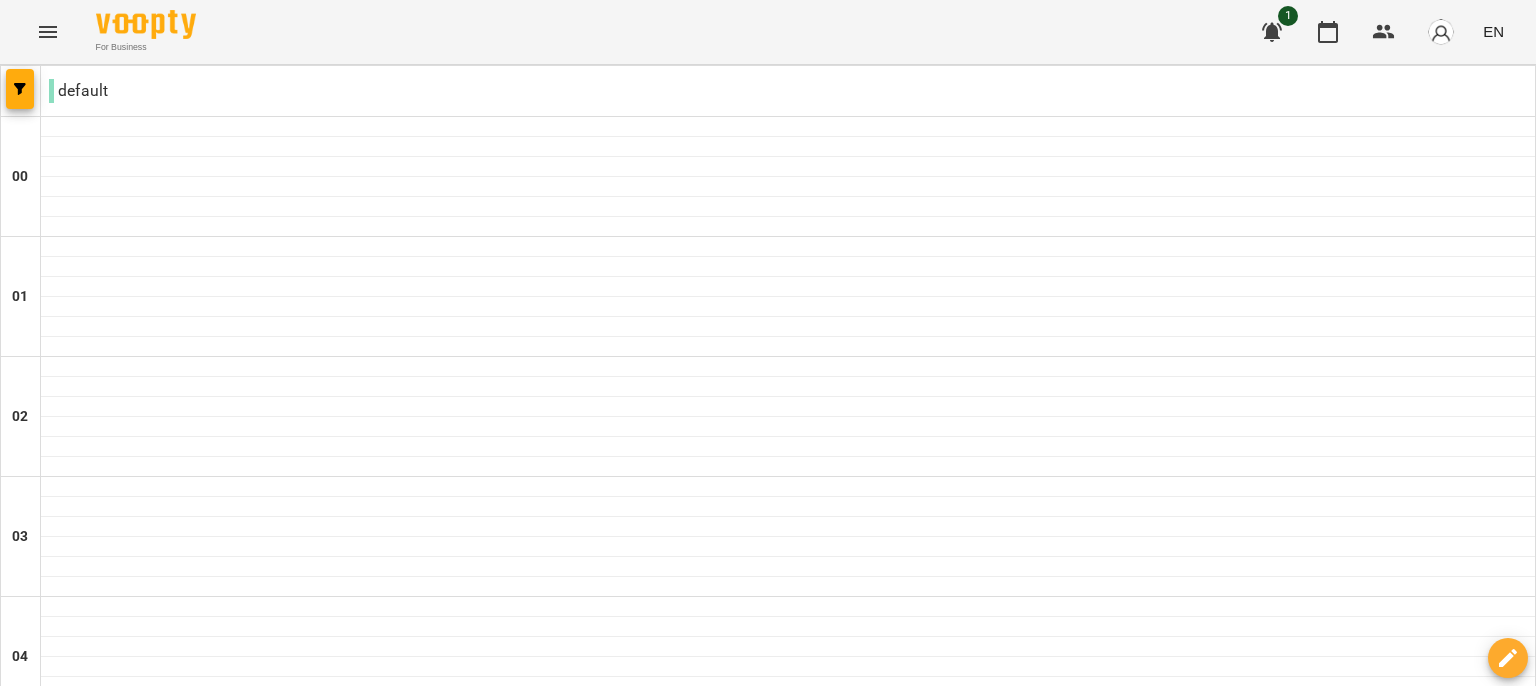 scroll, scrollTop: 2126, scrollLeft: 0, axis: vertical 